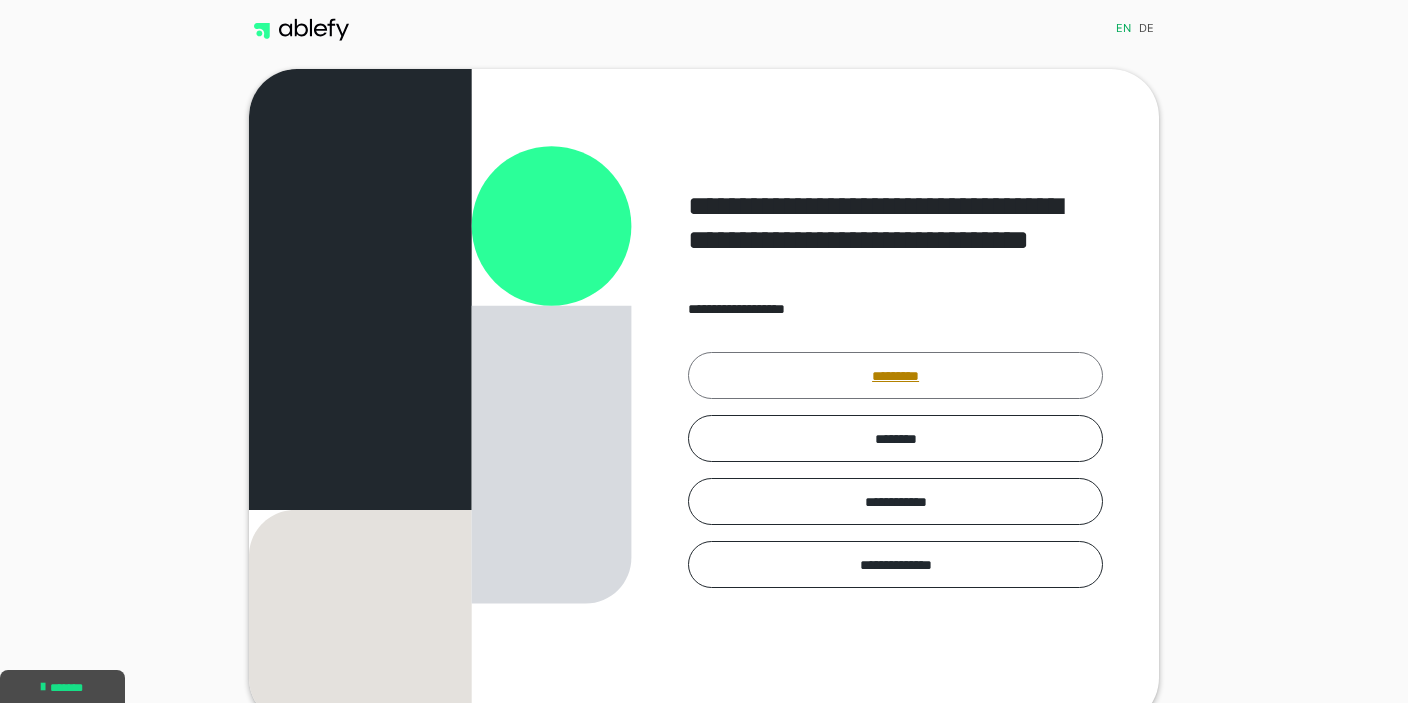 scroll, scrollTop: 0, scrollLeft: 0, axis: both 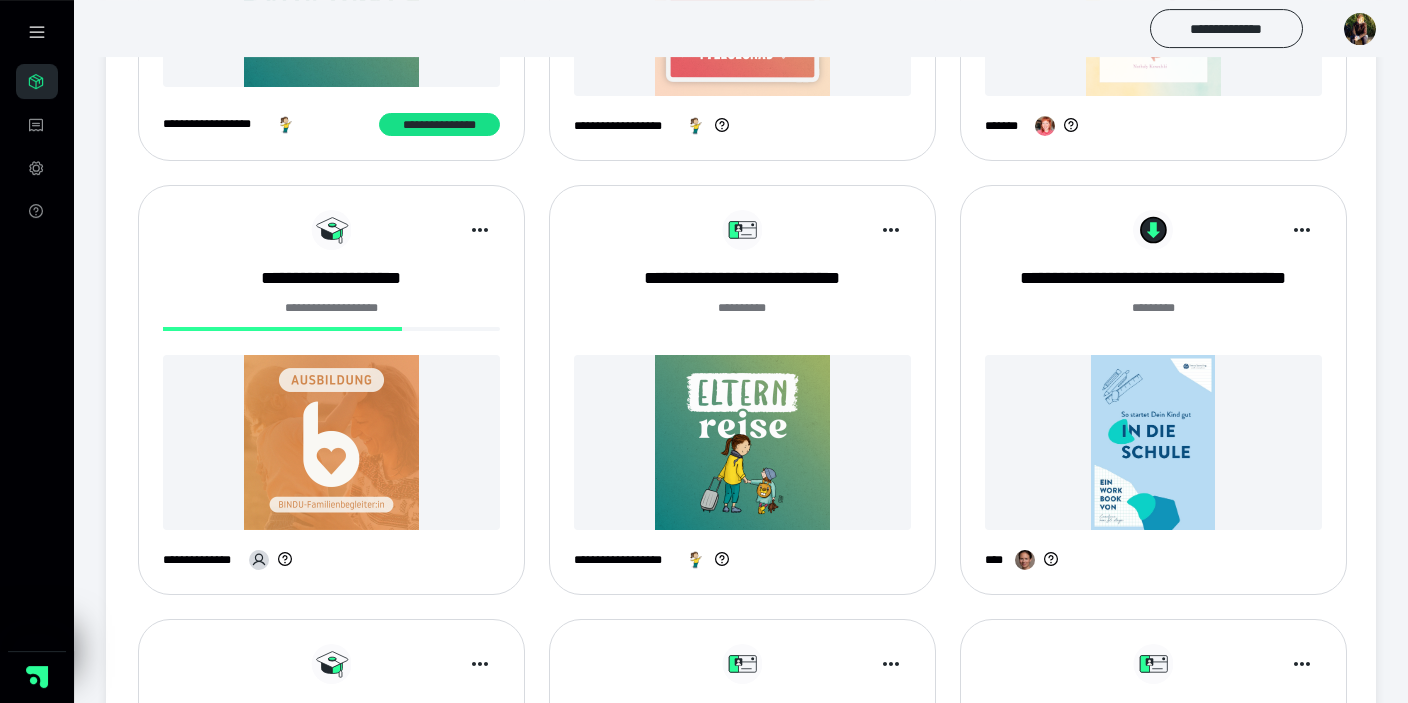 click at bounding box center [331, 442] 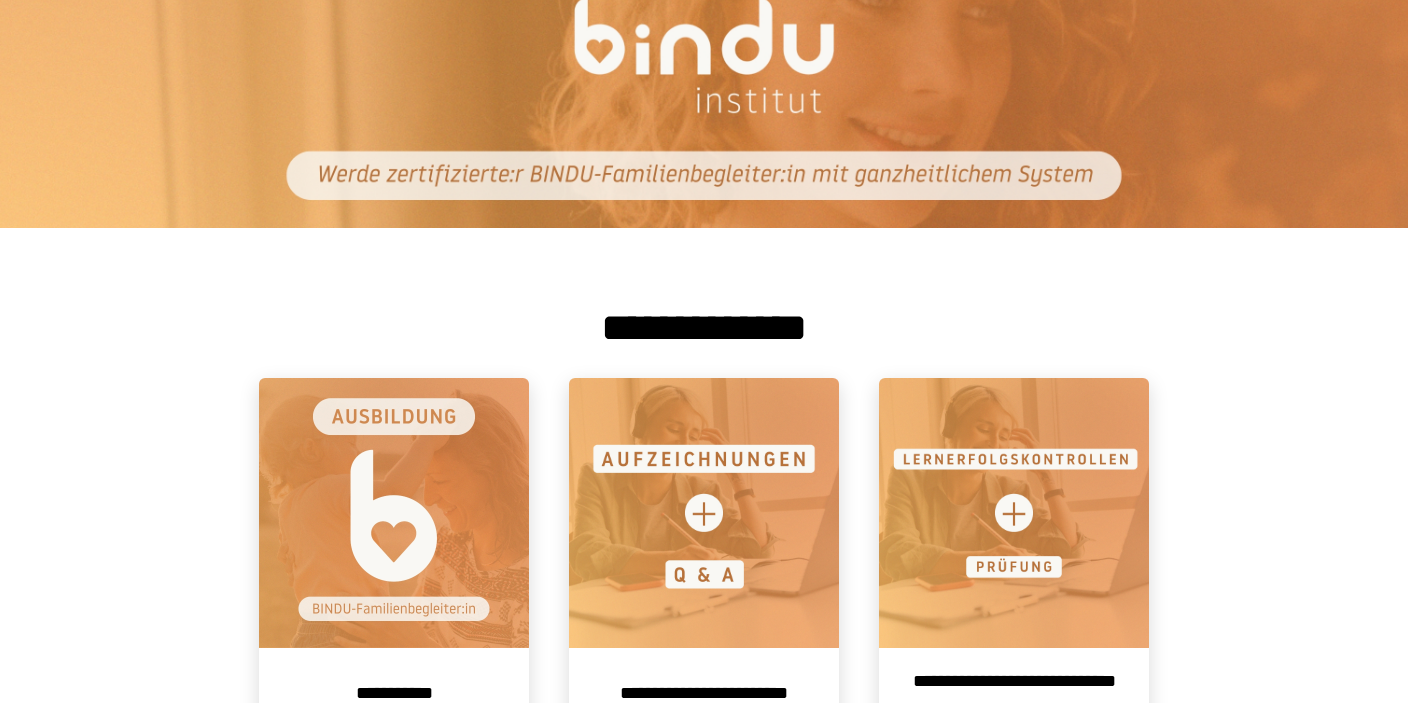 scroll, scrollTop: 105, scrollLeft: 0, axis: vertical 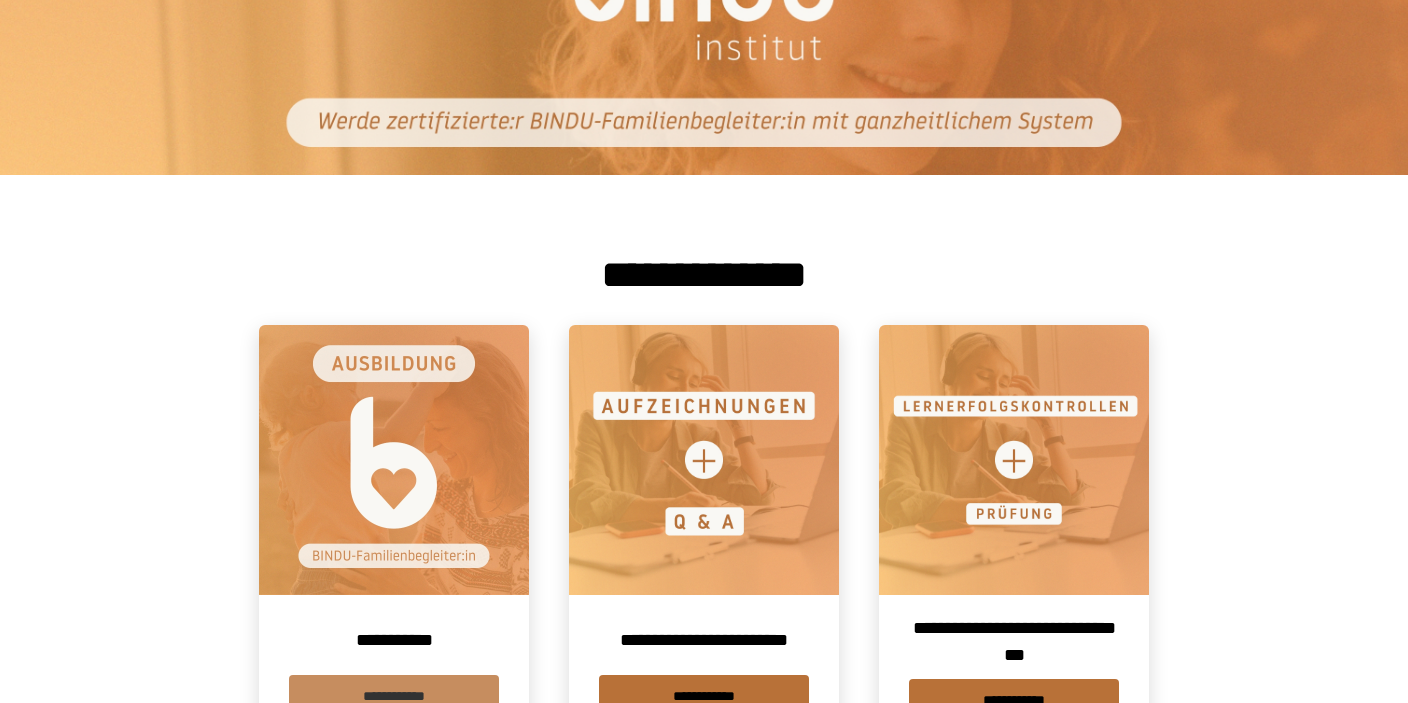 click on "**********" at bounding box center (394, 696) 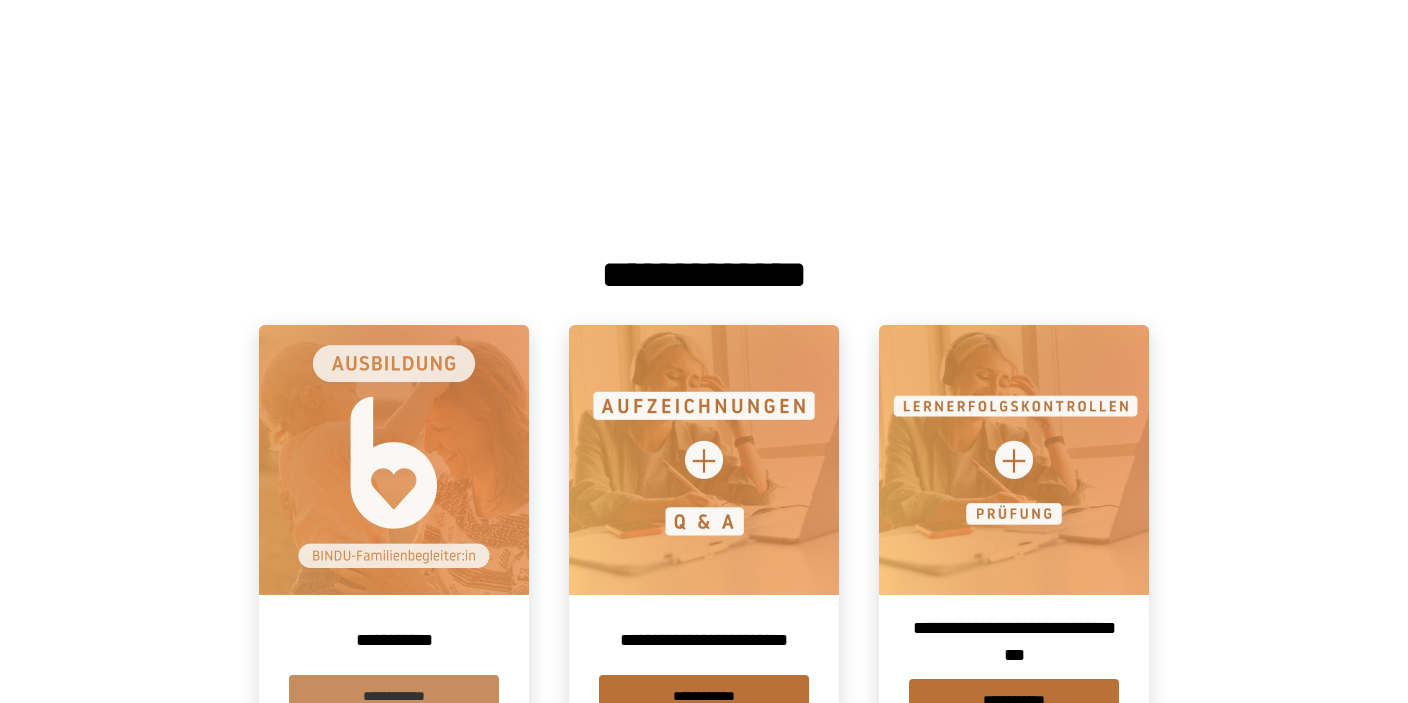 scroll, scrollTop: 0, scrollLeft: 0, axis: both 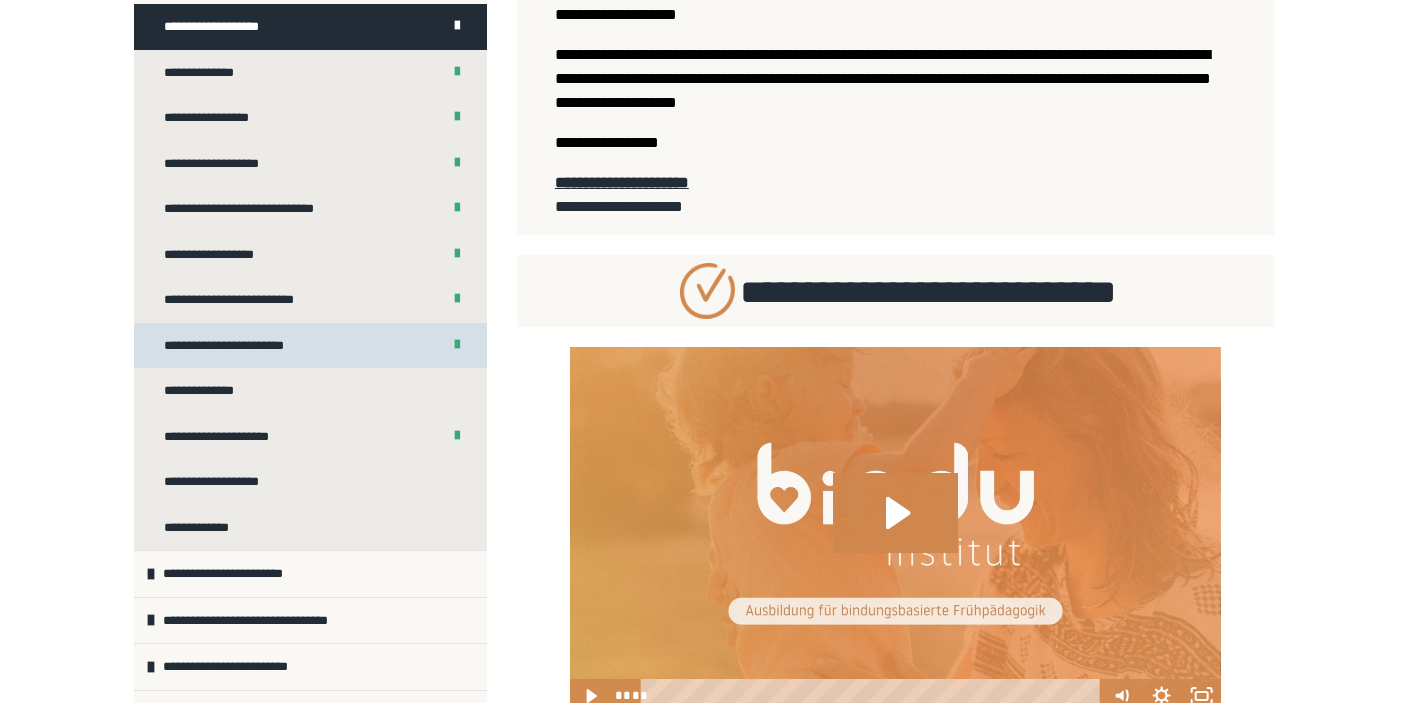 click on "**********" at bounding box center (310, 346) 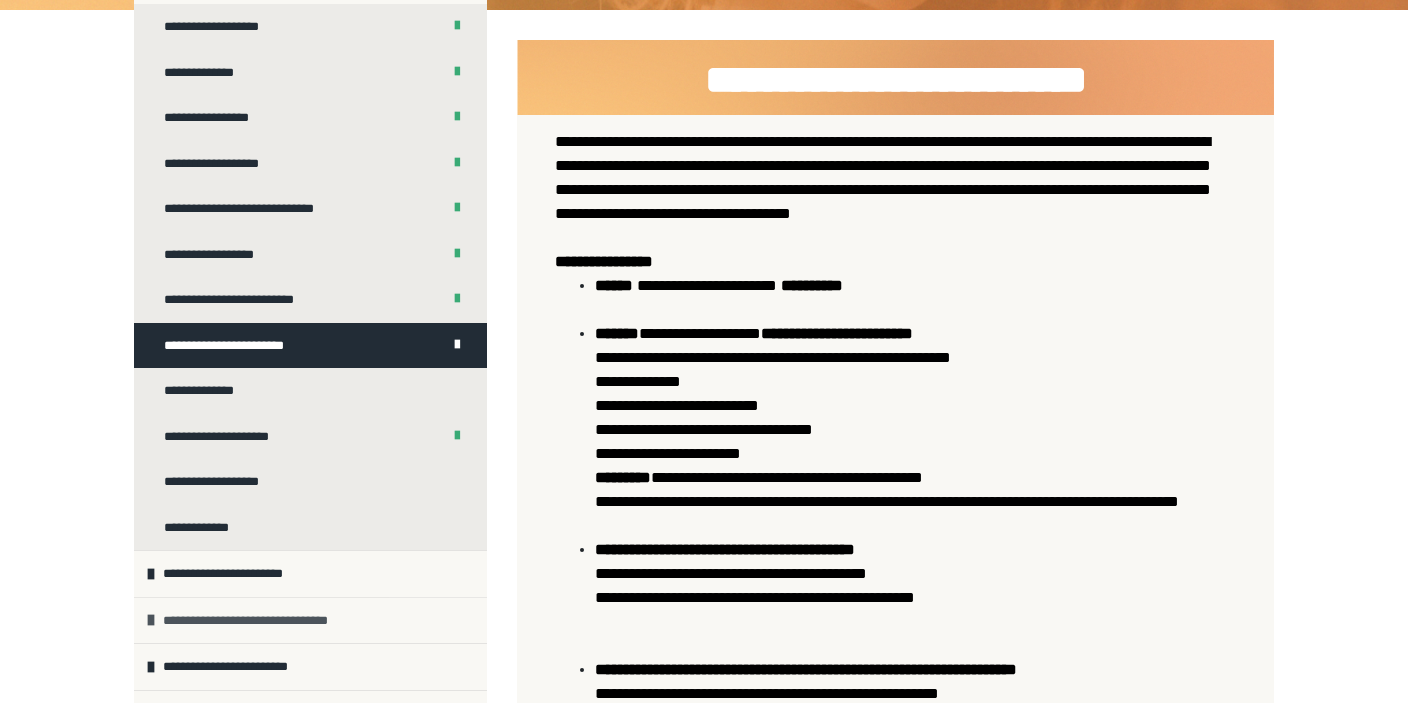 click on "**********" at bounding box center [260, 621] 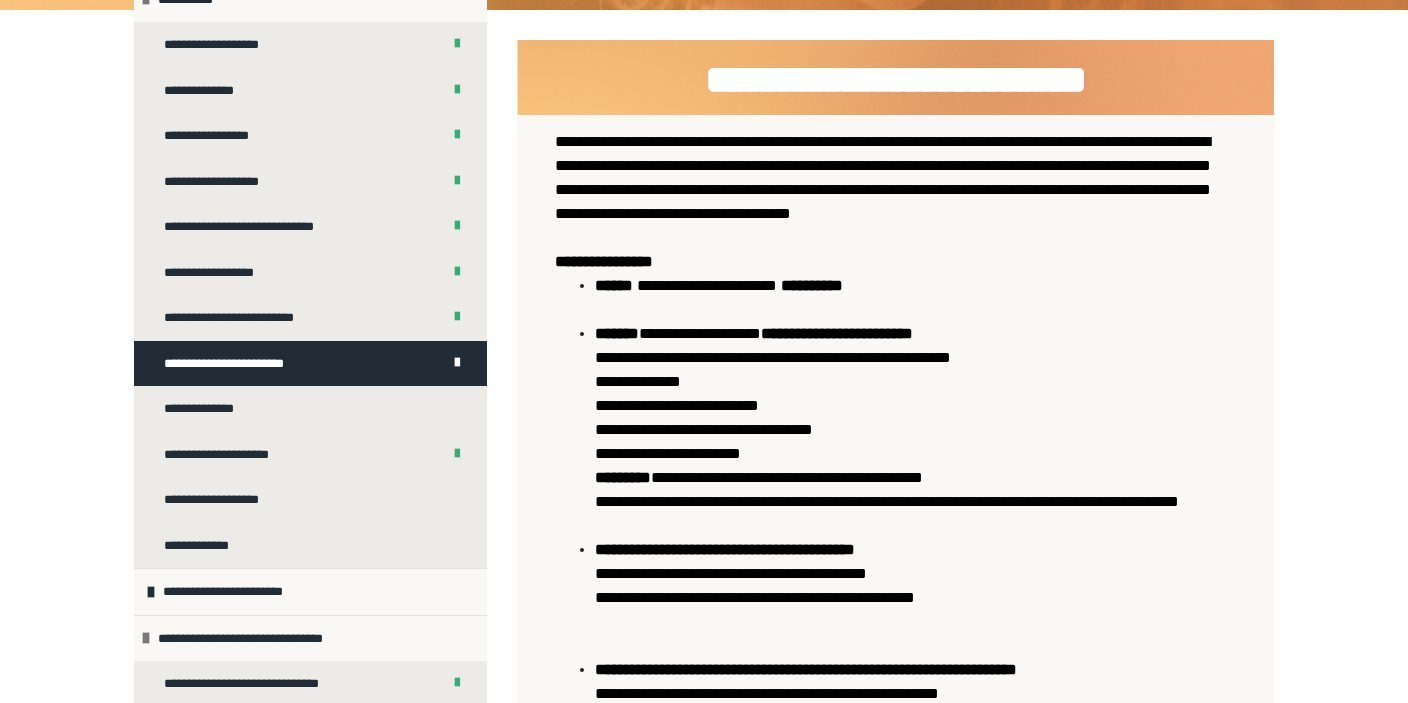 scroll, scrollTop: 131, scrollLeft: 0, axis: vertical 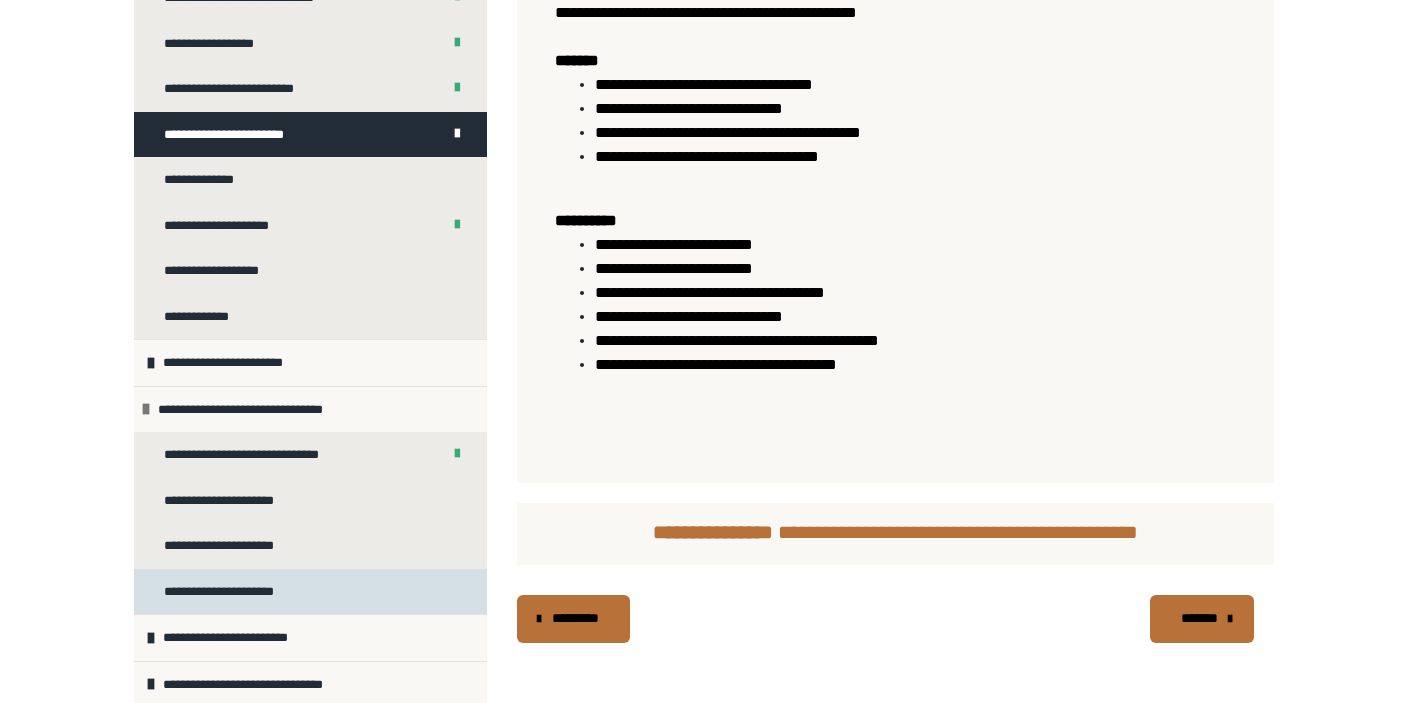 click on "**********" at bounding box center (226, 592) 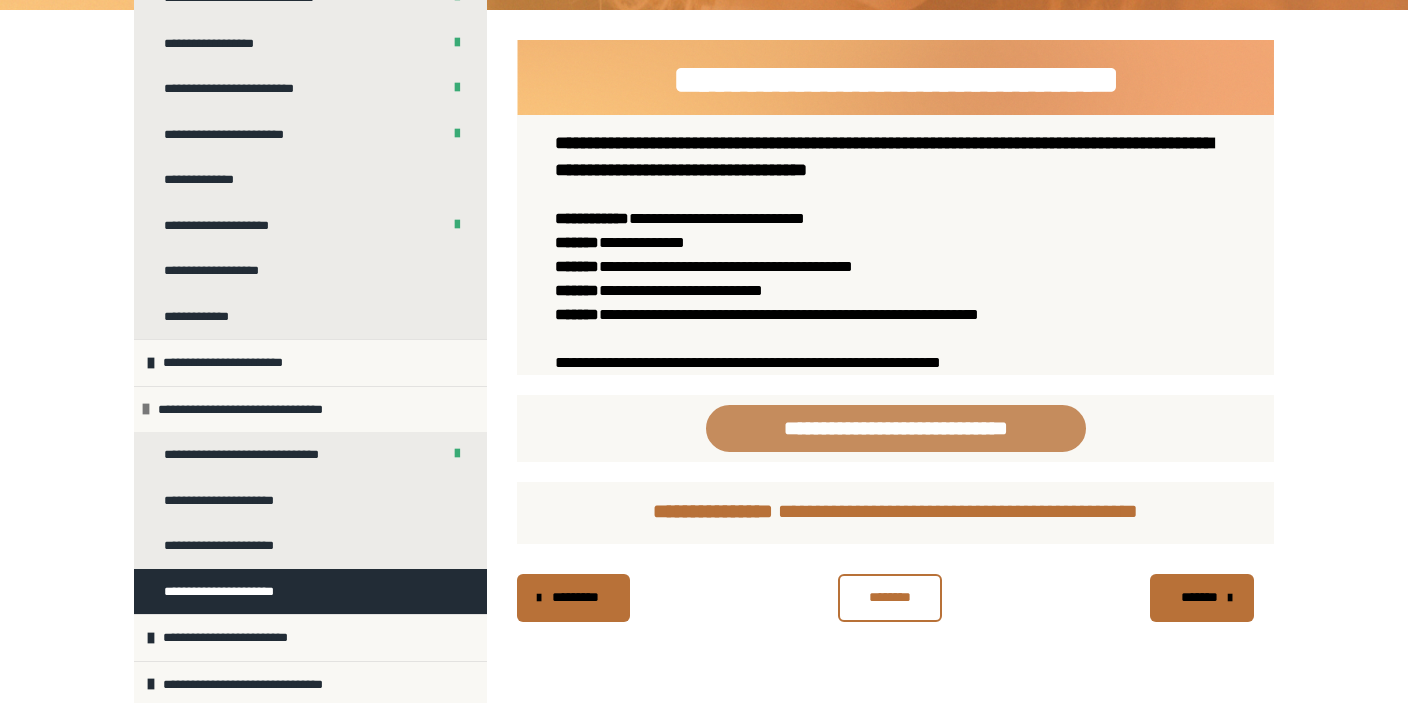 click on "**********" at bounding box center [896, 428] 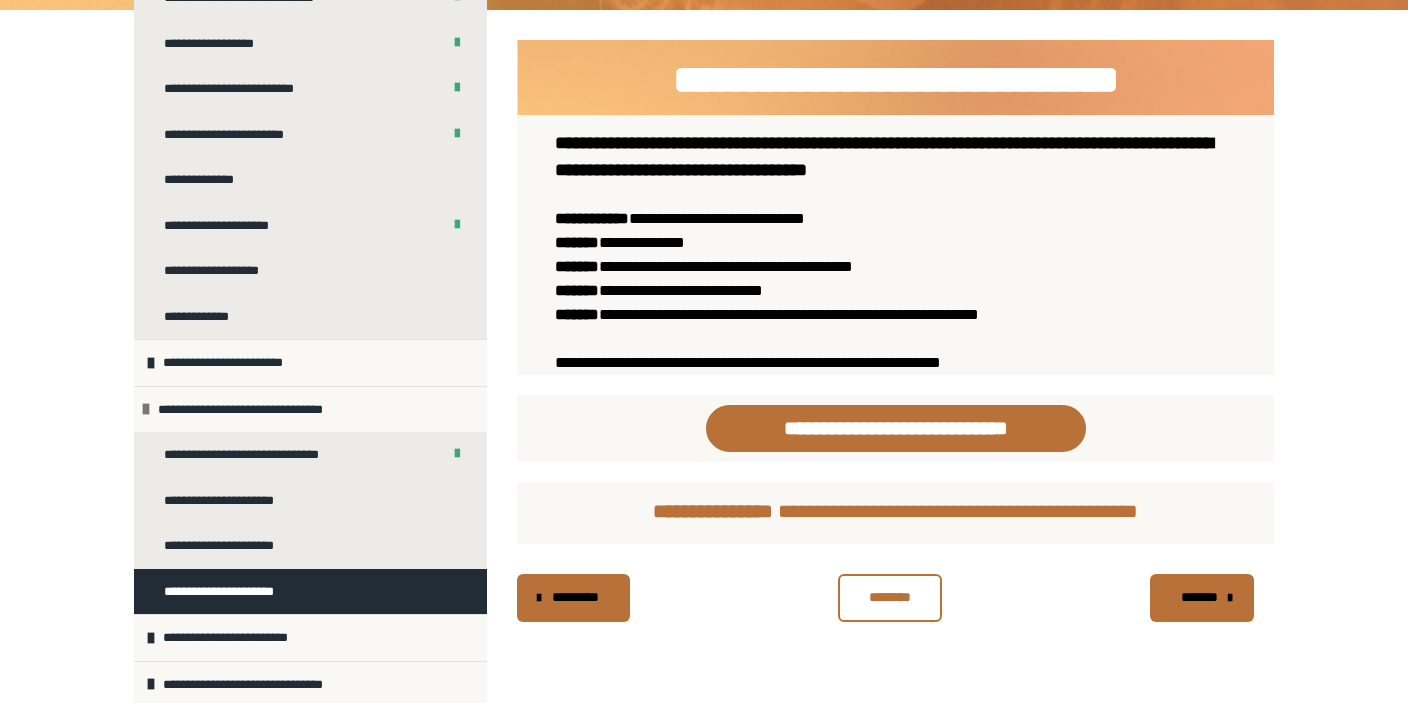 click on "**********" at bounding box center (748, 362) 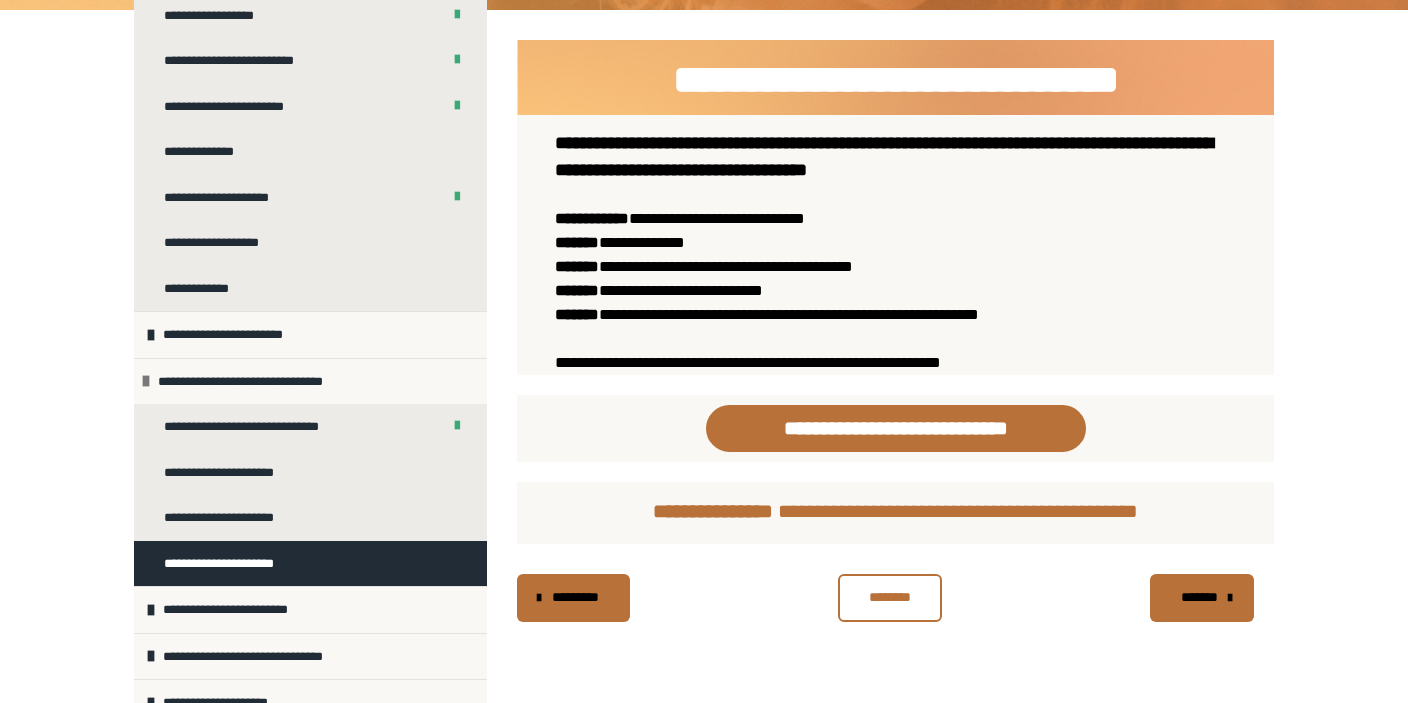 scroll, scrollTop: 400, scrollLeft: 0, axis: vertical 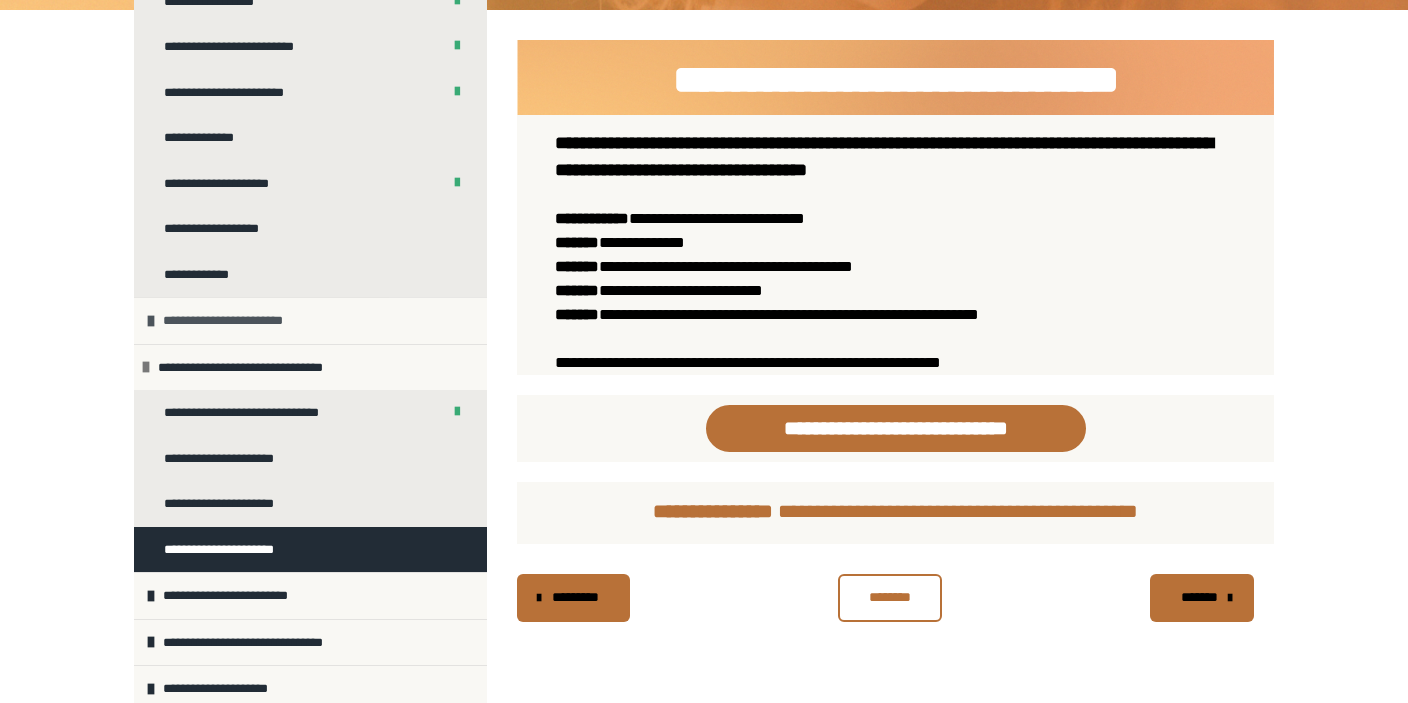 click on "**********" at bounding box center (238, 321) 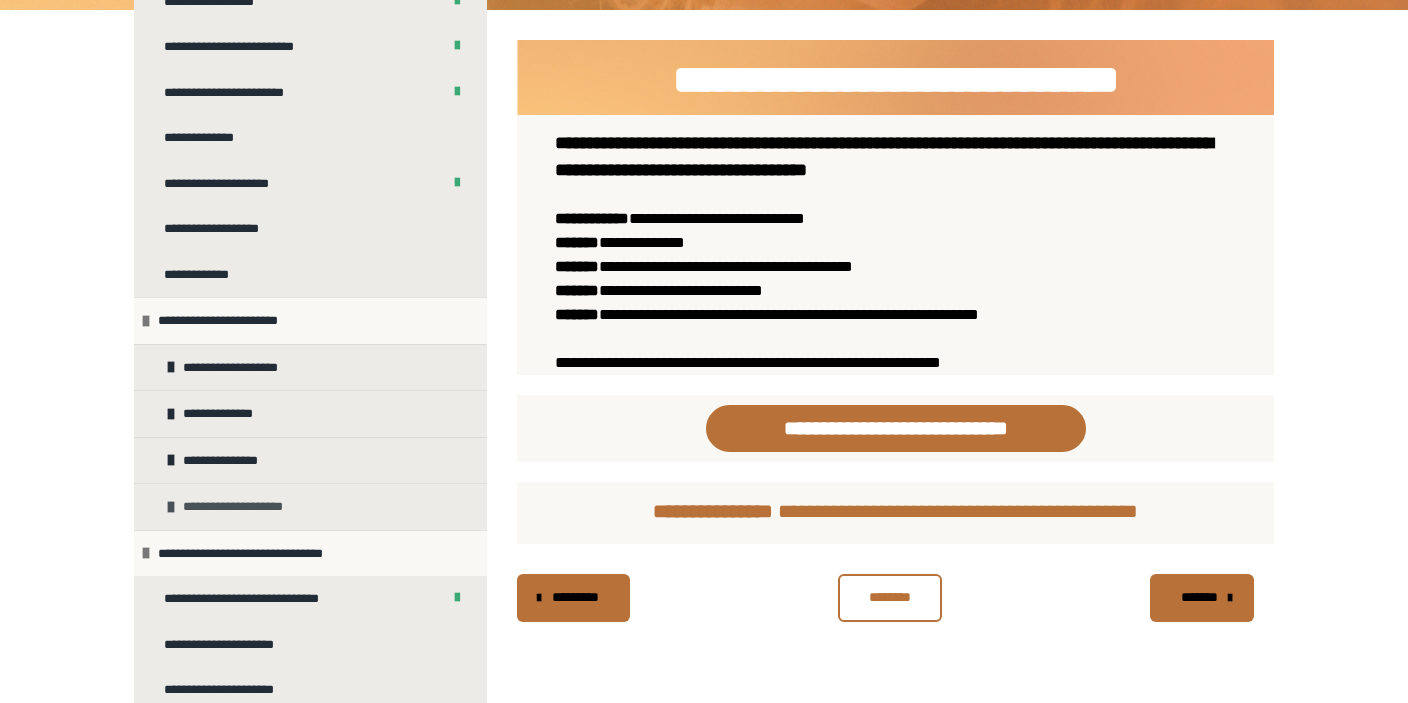 click on "**********" at bounding box center [245, 507] 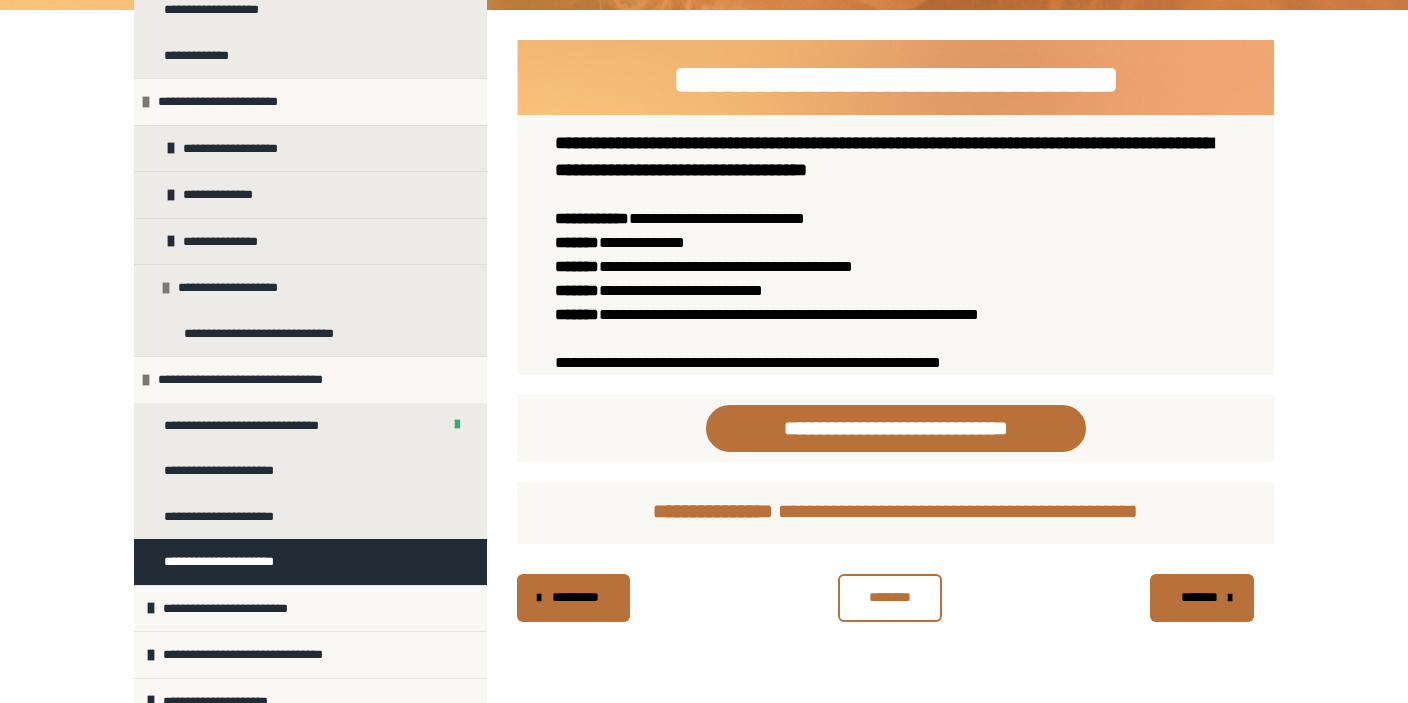 scroll, scrollTop: 630, scrollLeft: 0, axis: vertical 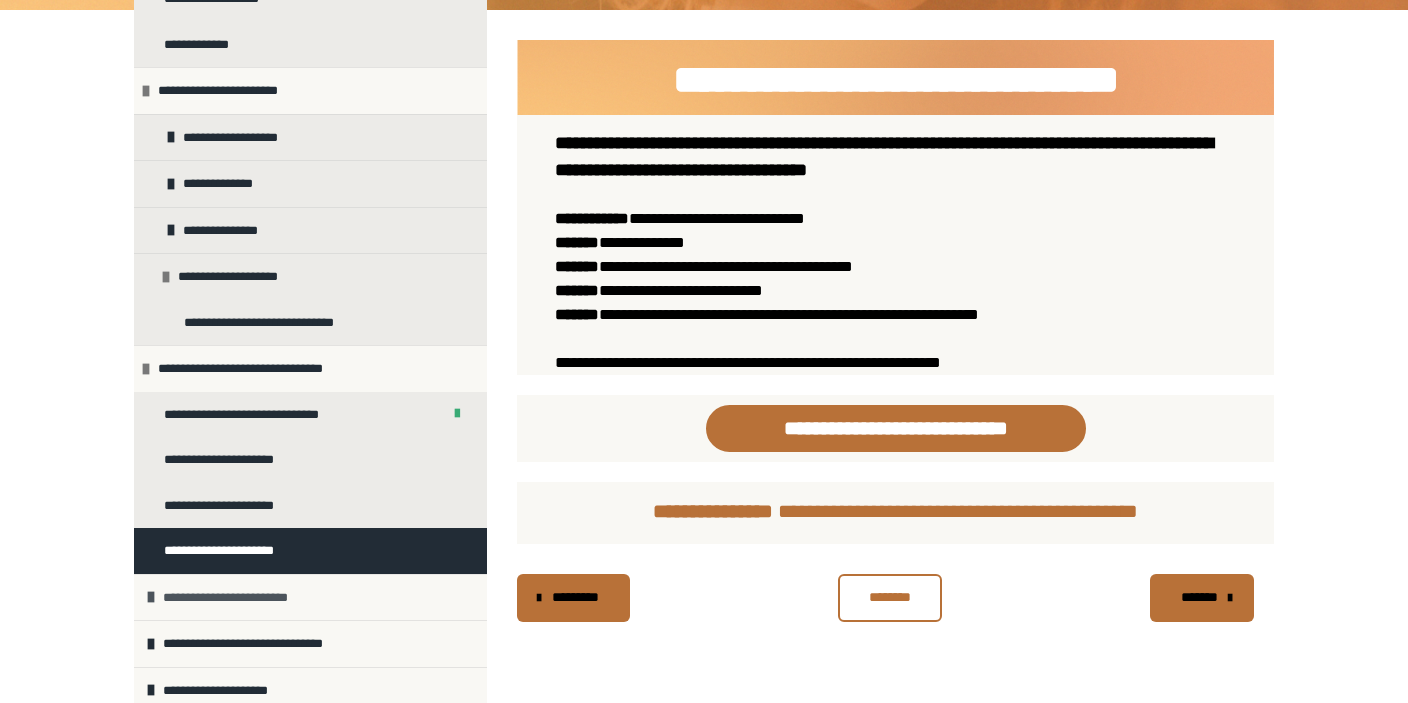 click on "**********" at bounding box center [241, 598] 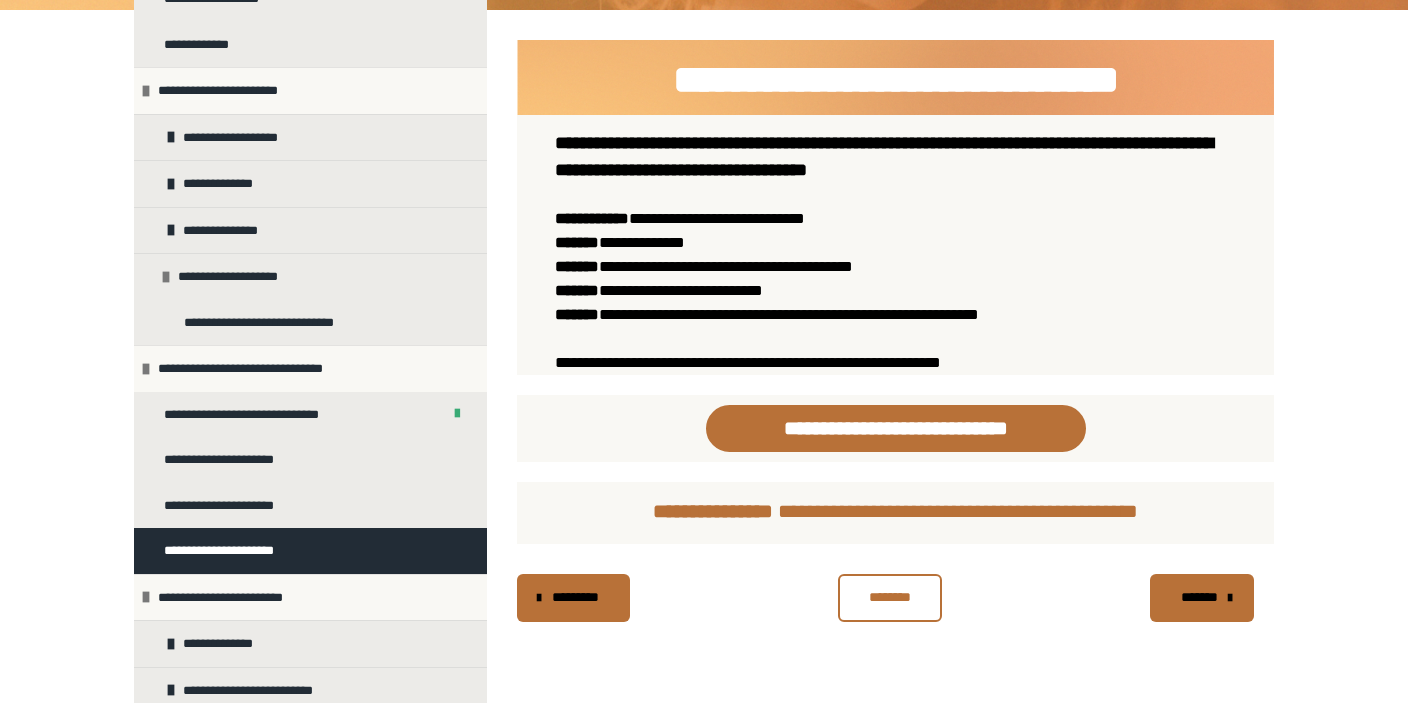 click on "**********" at bounding box center [704, 391] 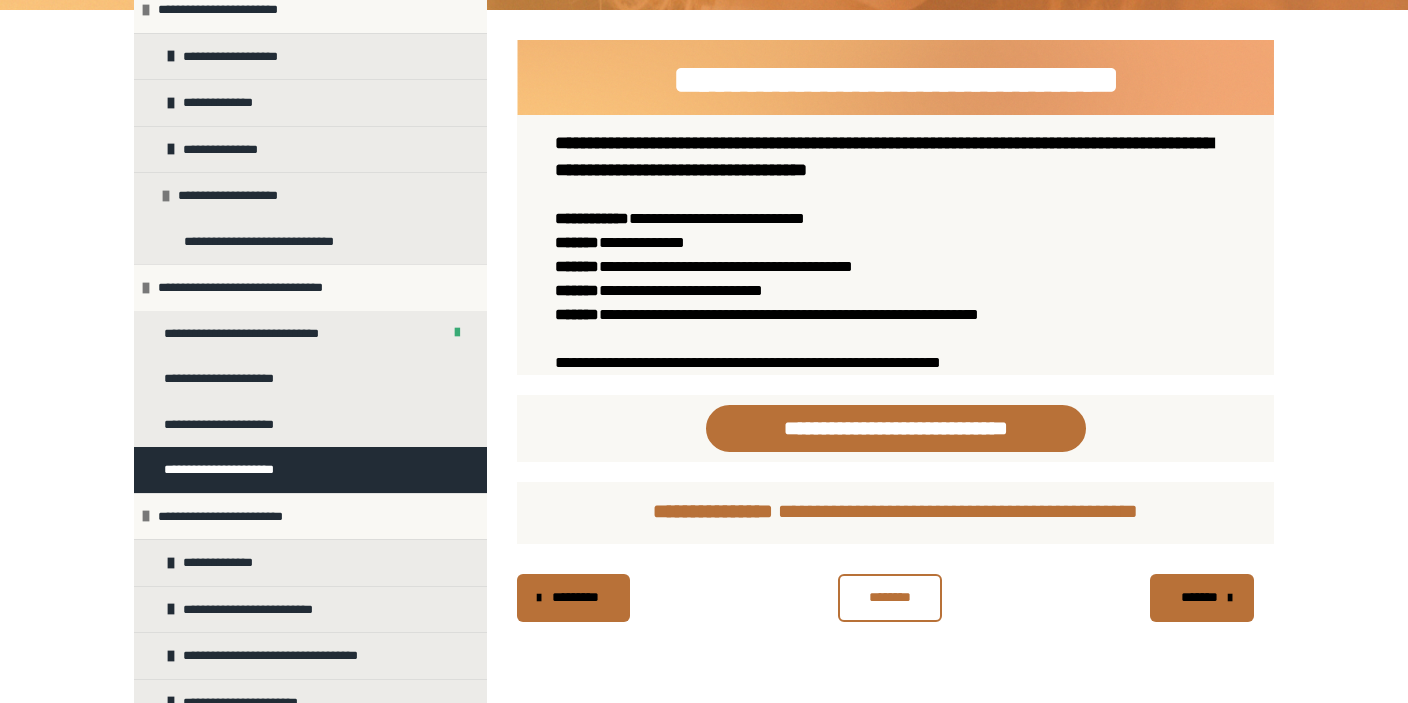 scroll, scrollTop: 815, scrollLeft: 0, axis: vertical 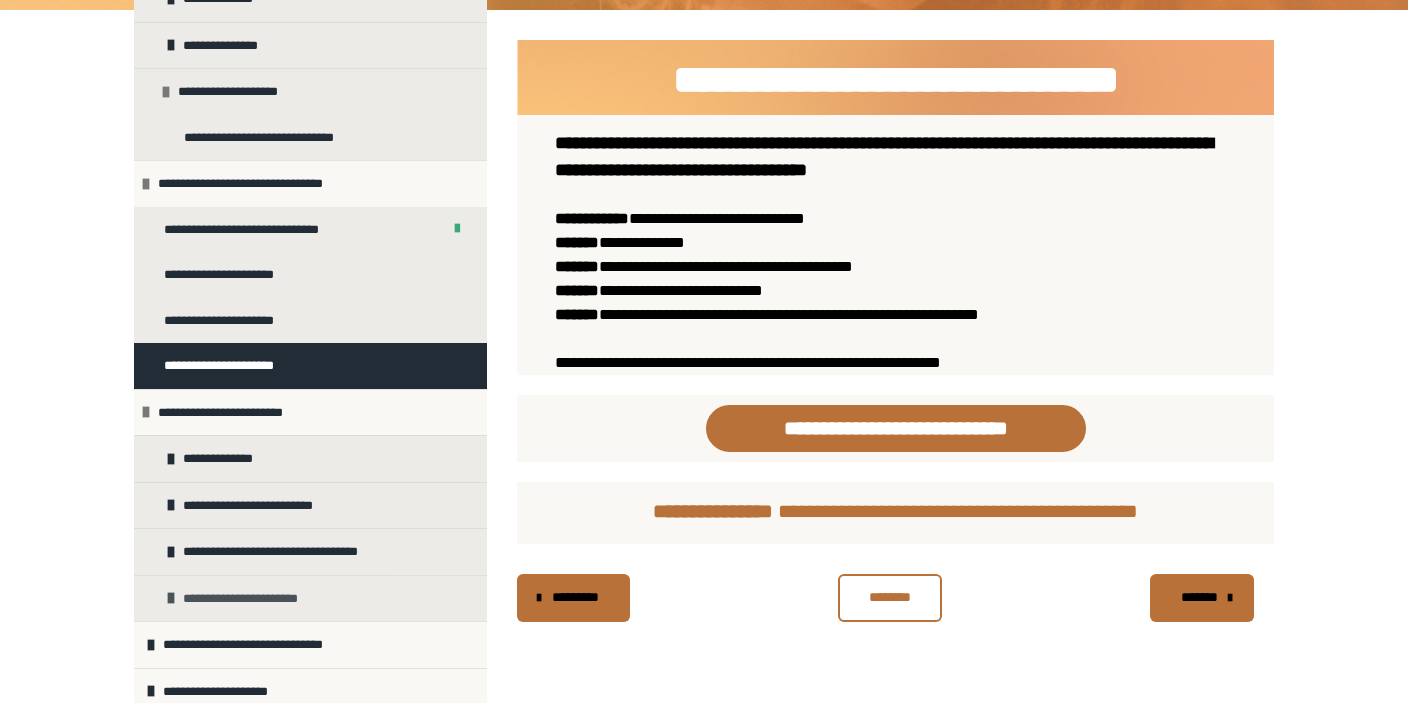 click on "**********" at bounding box center [253, 599] 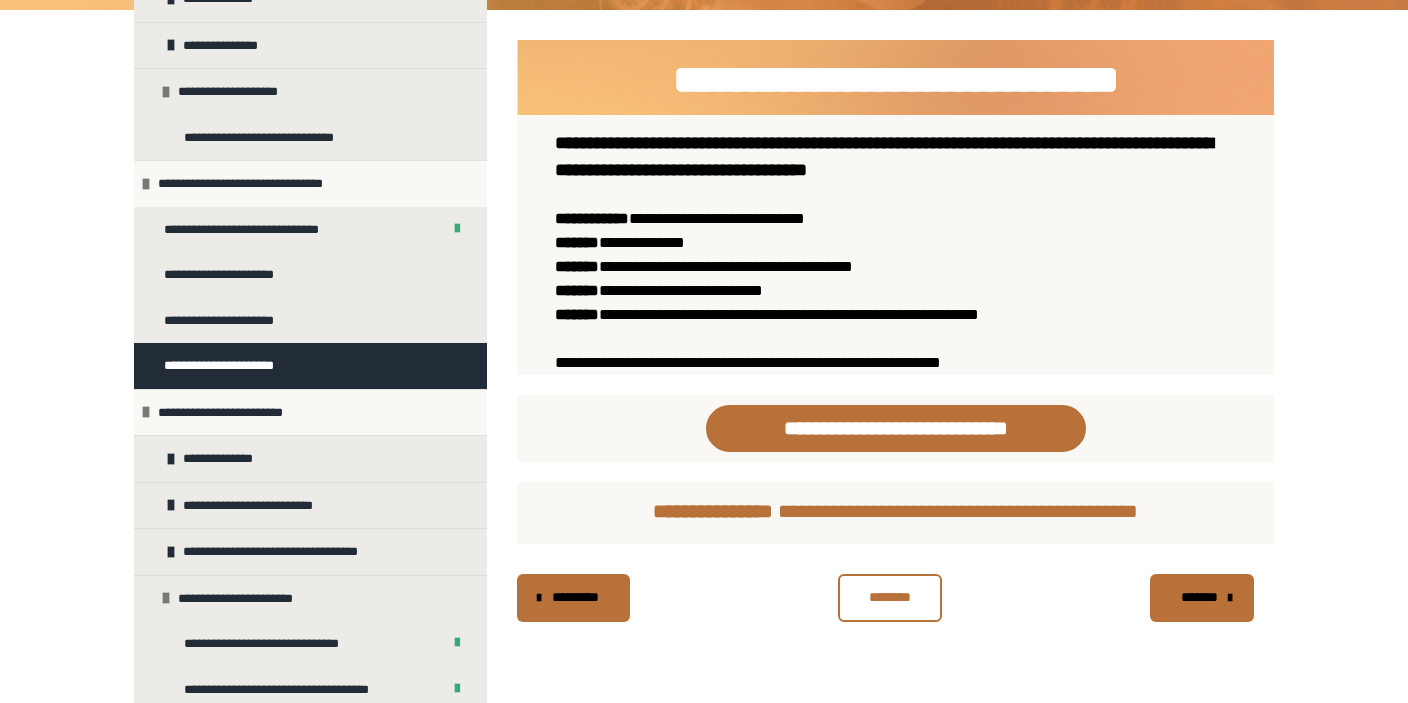 scroll, scrollTop: 951, scrollLeft: 0, axis: vertical 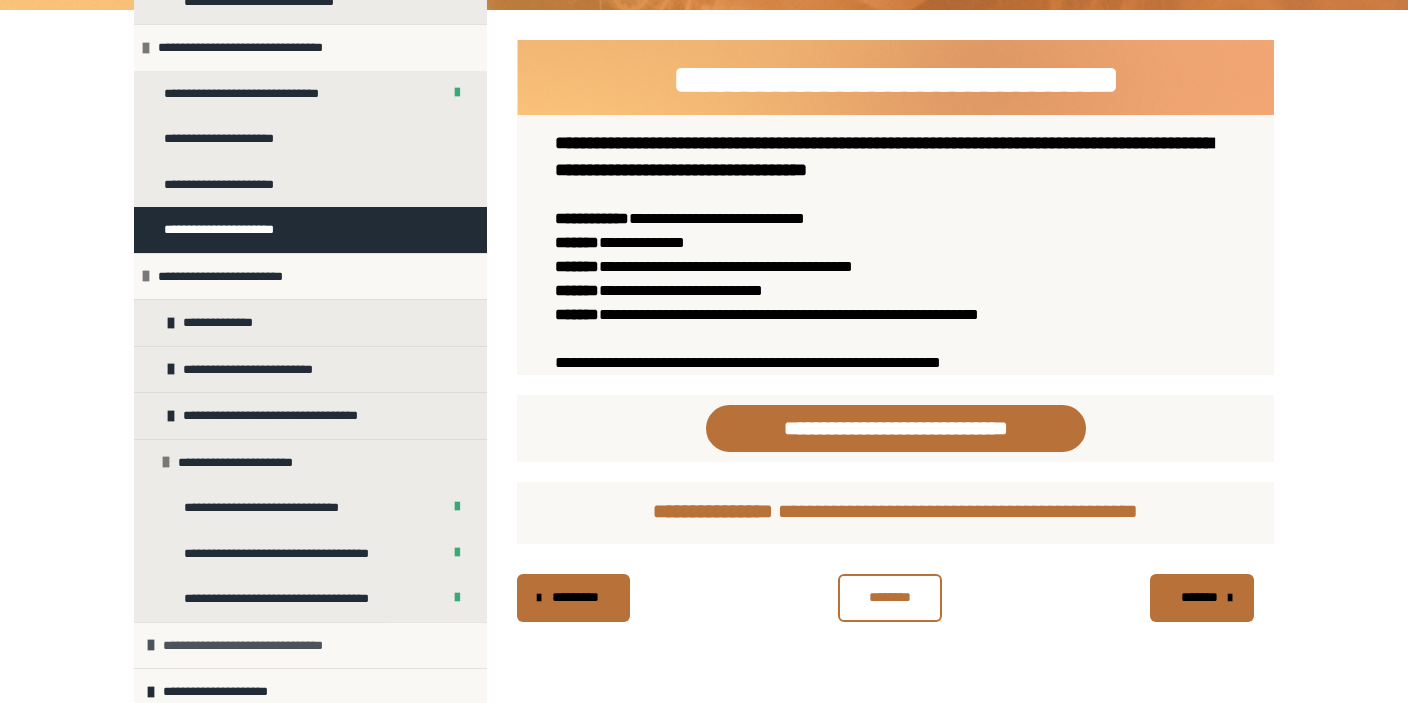 click on "**********" at bounding box center [263, 646] 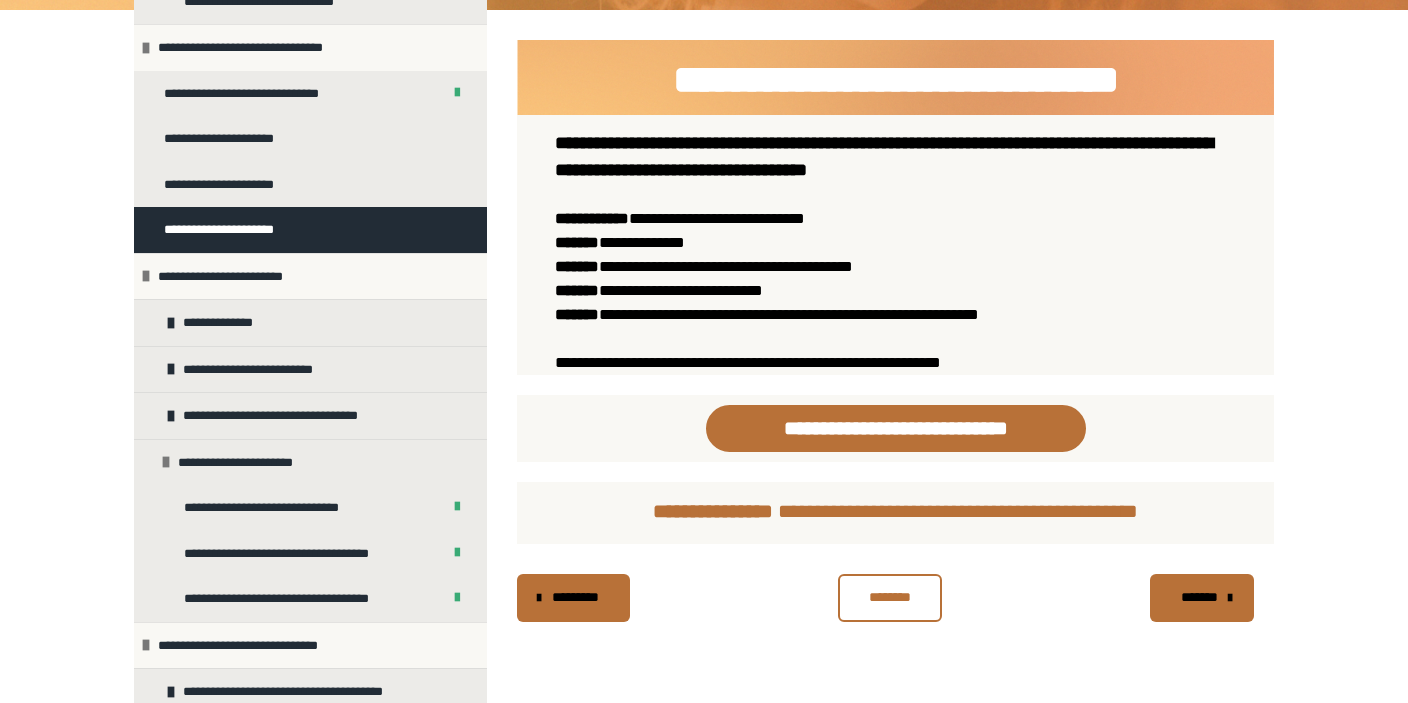 scroll, scrollTop: 1089, scrollLeft: 0, axis: vertical 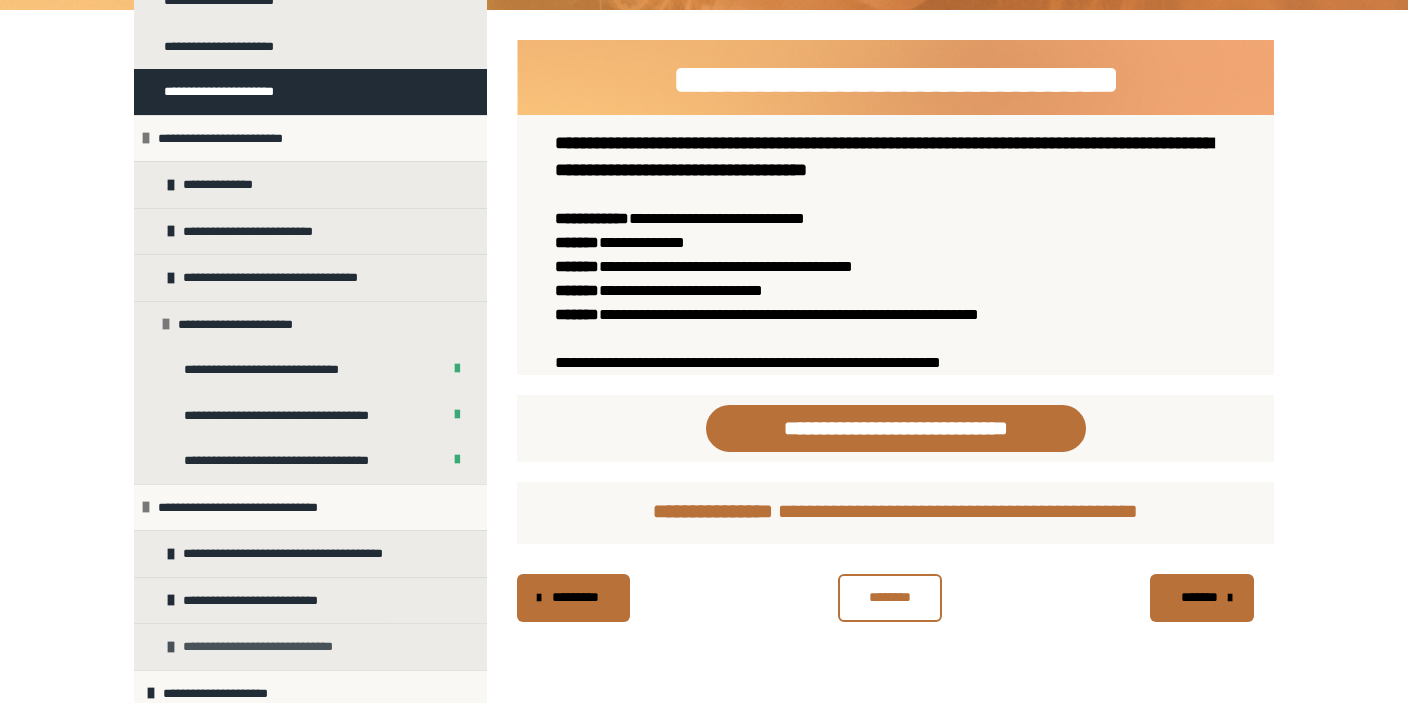 click on "**********" at bounding box center [269, 647] 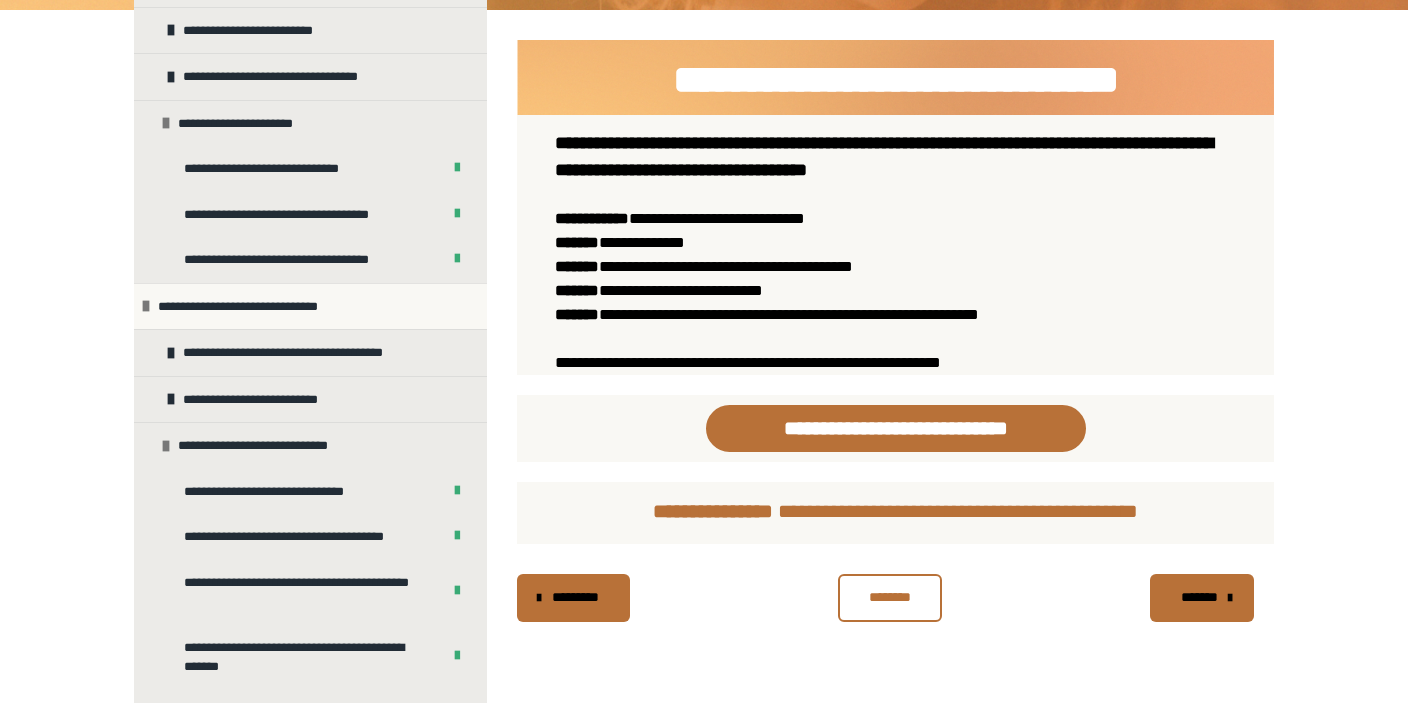 scroll, scrollTop: 1486, scrollLeft: 0, axis: vertical 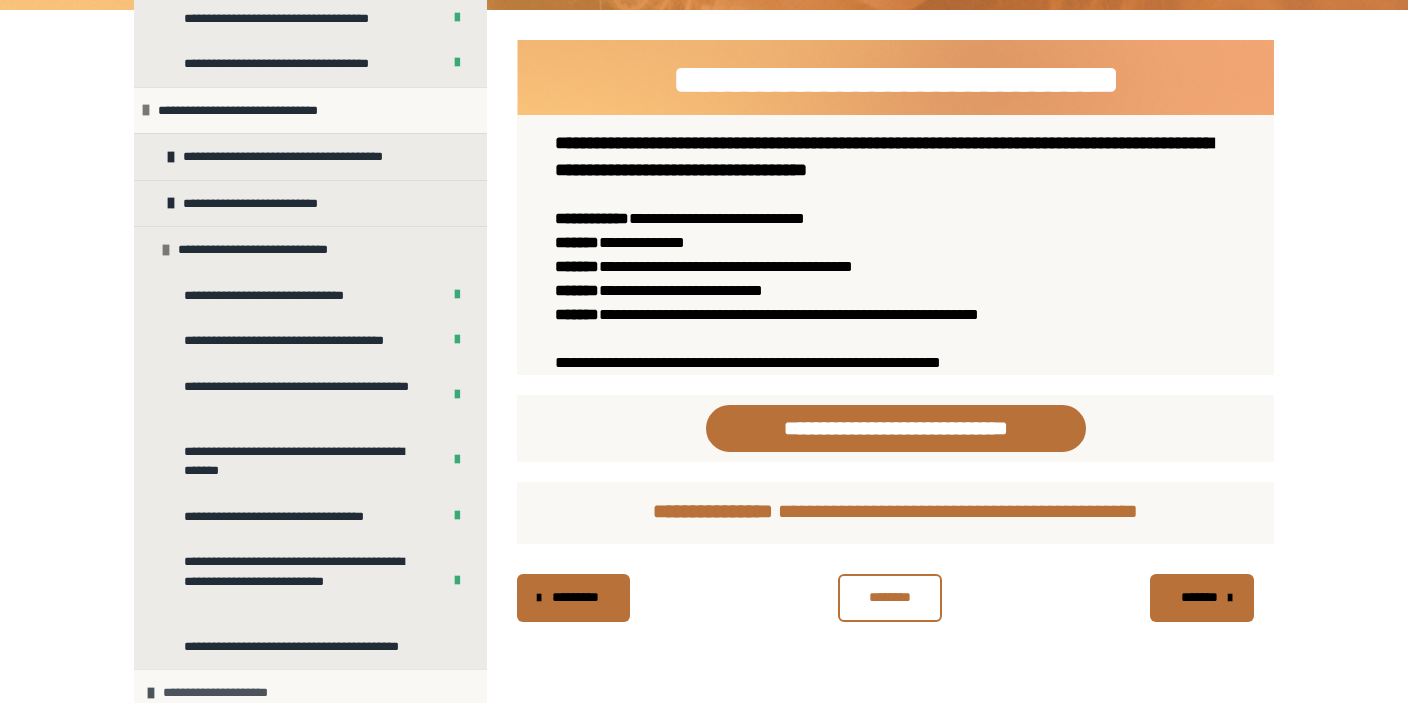drag, startPoint x: 328, startPoint y: 664, endPoint x: 317, endPoint y: 680, distance: 19.416489 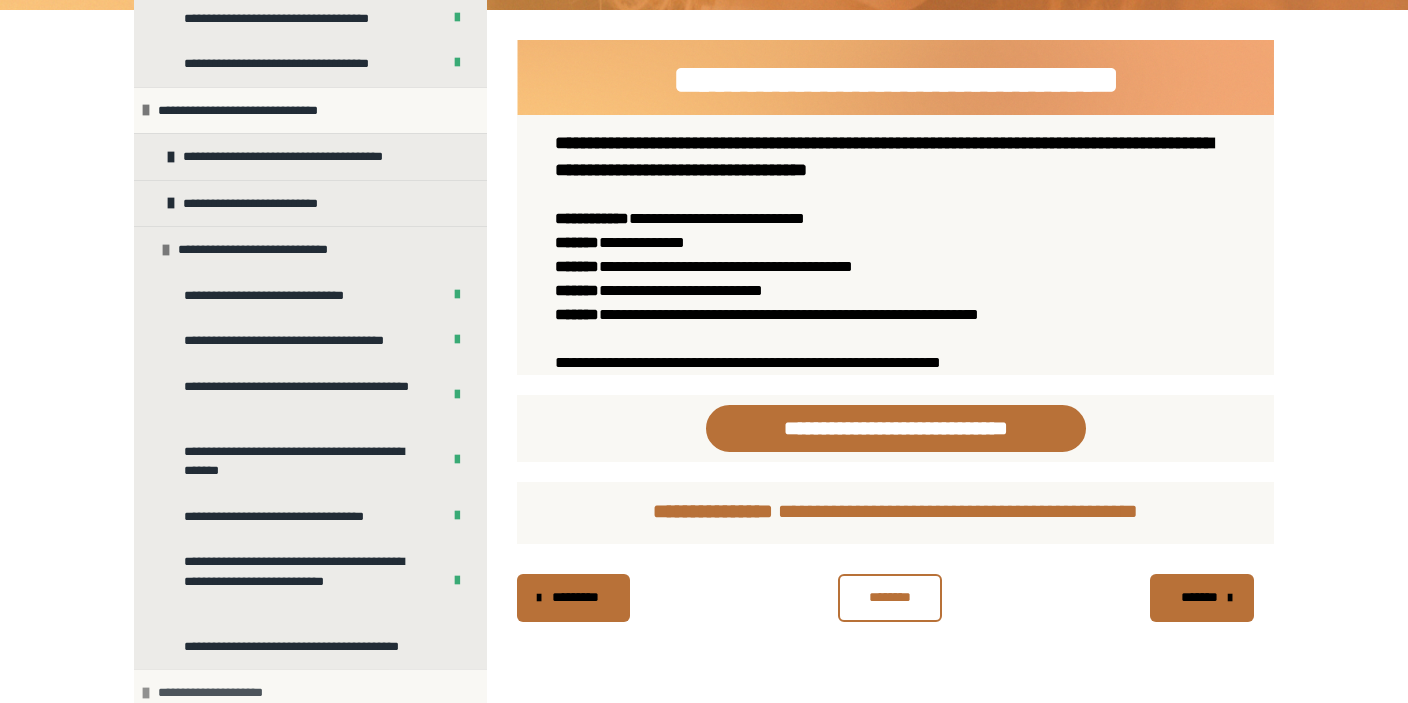 click on "**********" at bounding box center [310, 692] 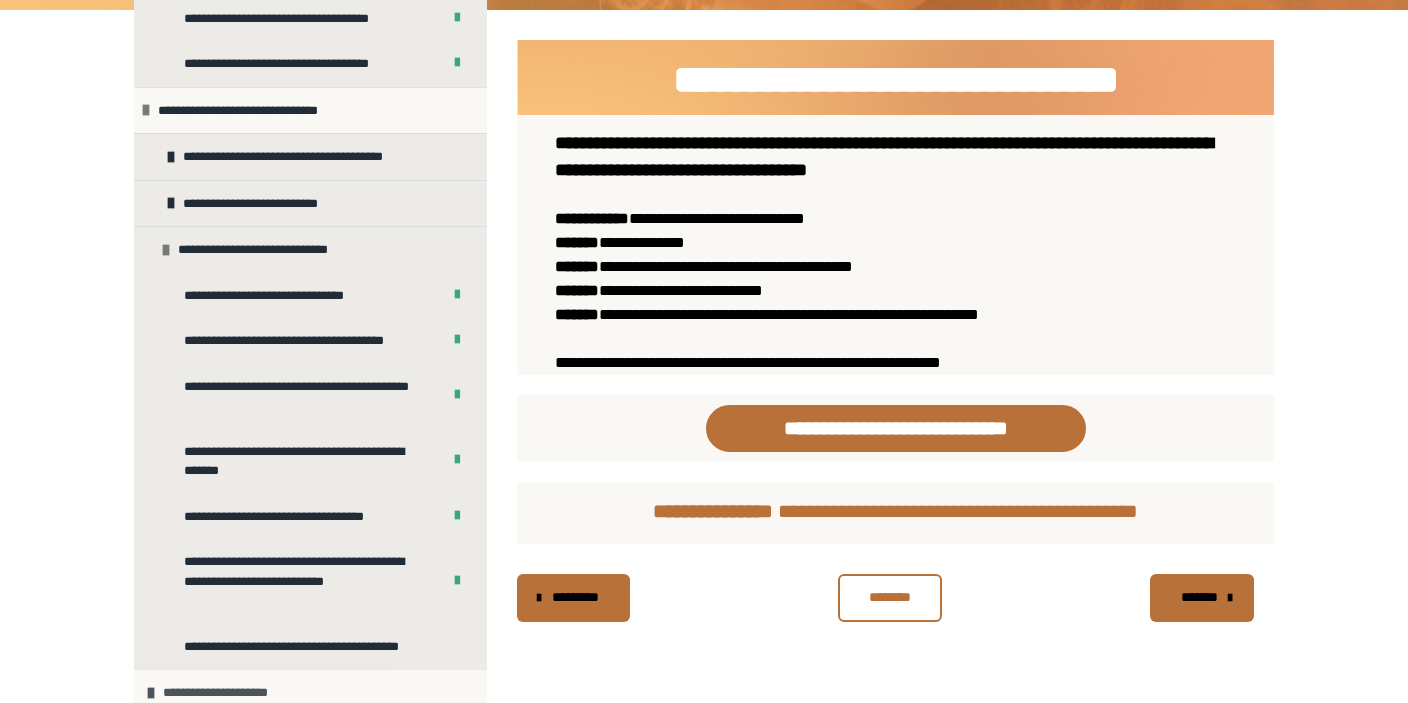click on "**********" at bounding box center [310, 692] 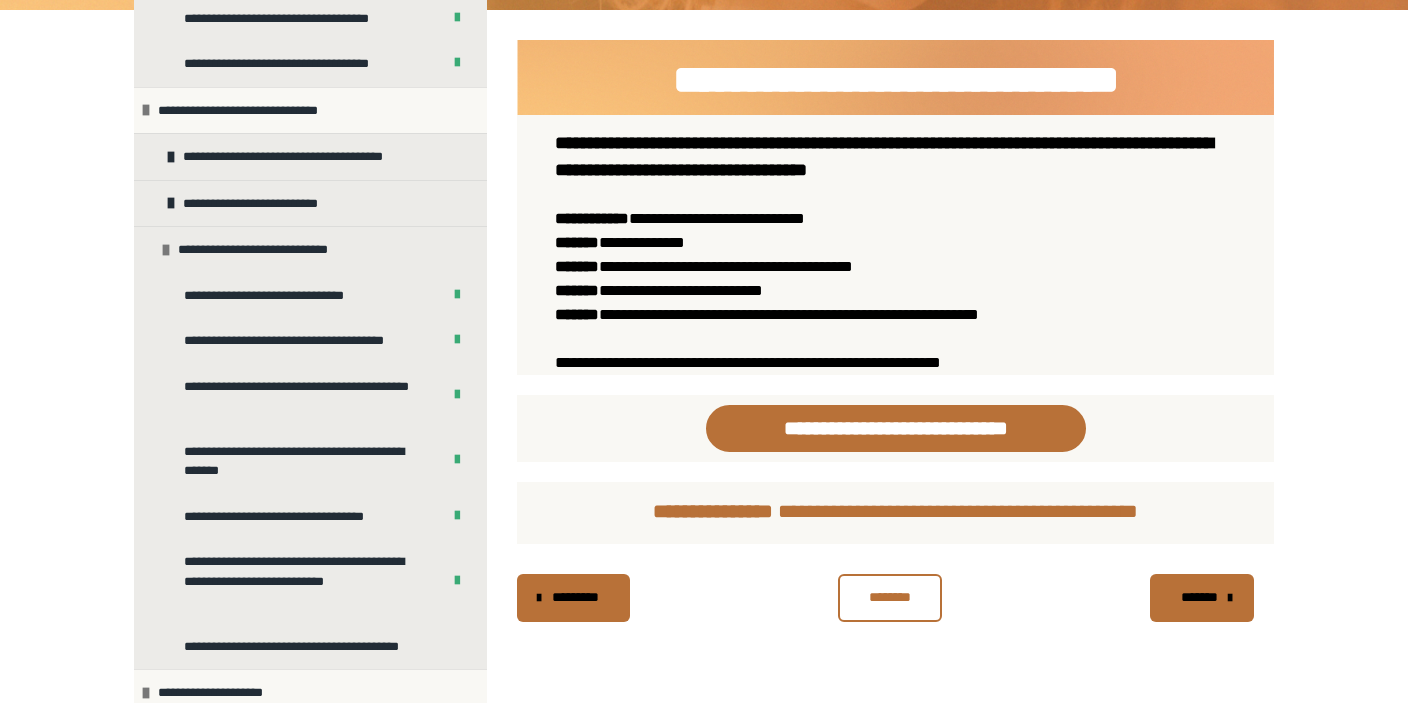 scroll, scrollTop: 1688, scrollLeft: 0, axis: vertical 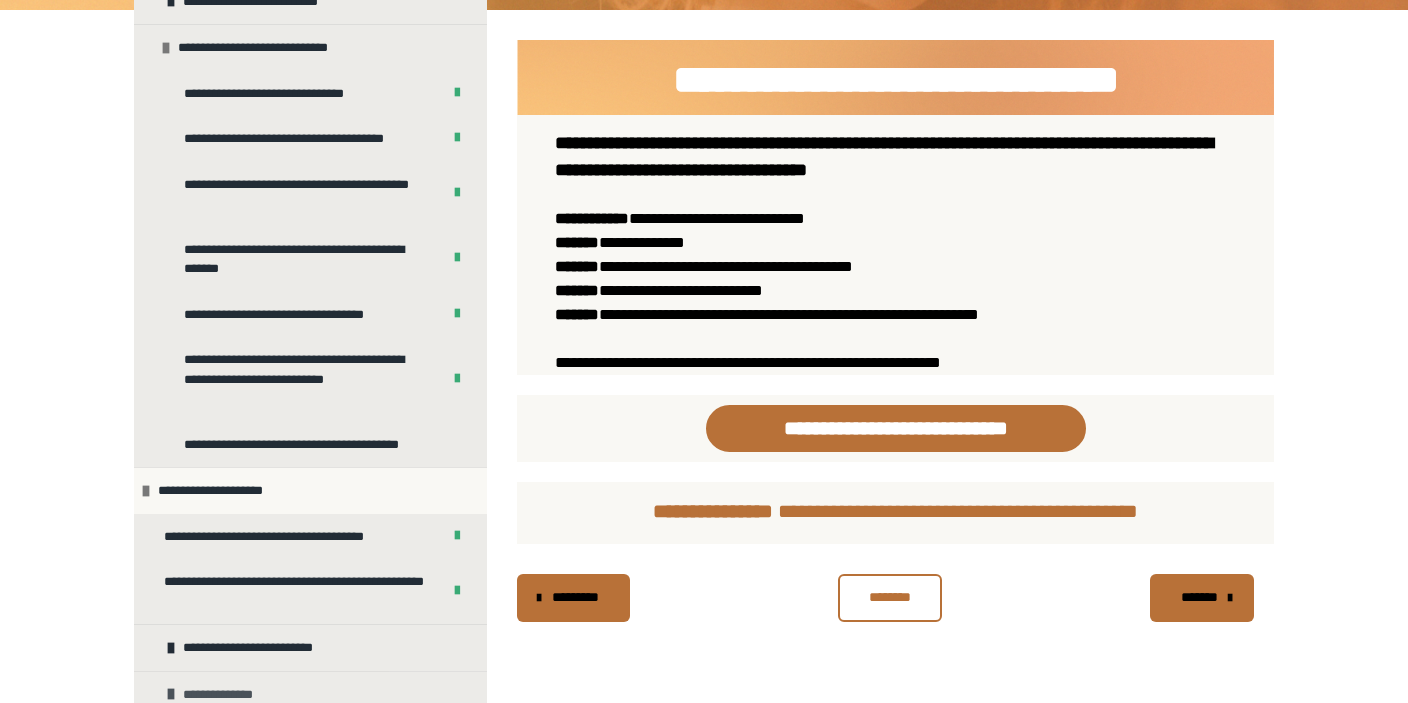 click on "**********" at bounding box center [310, 694] 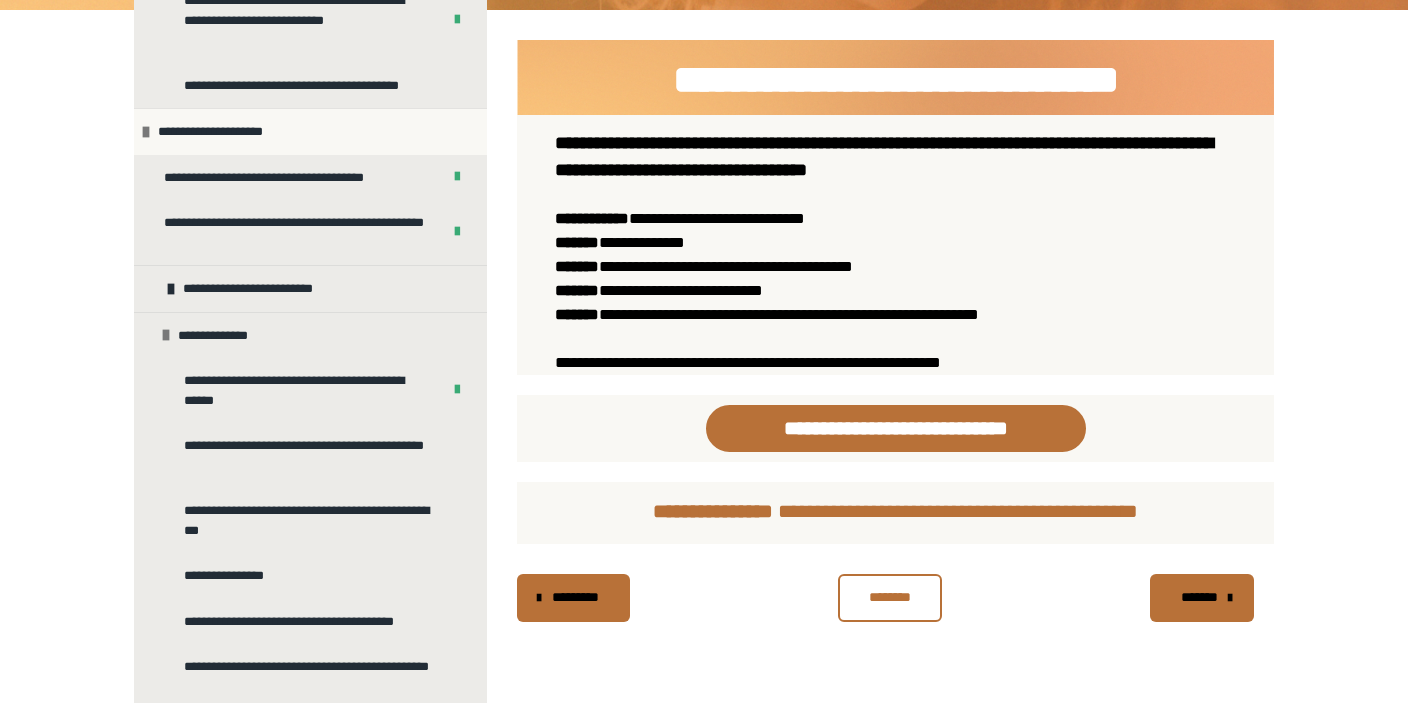 scroll, scrollTop: 2130, scrollLeft: 0, axis: vertical 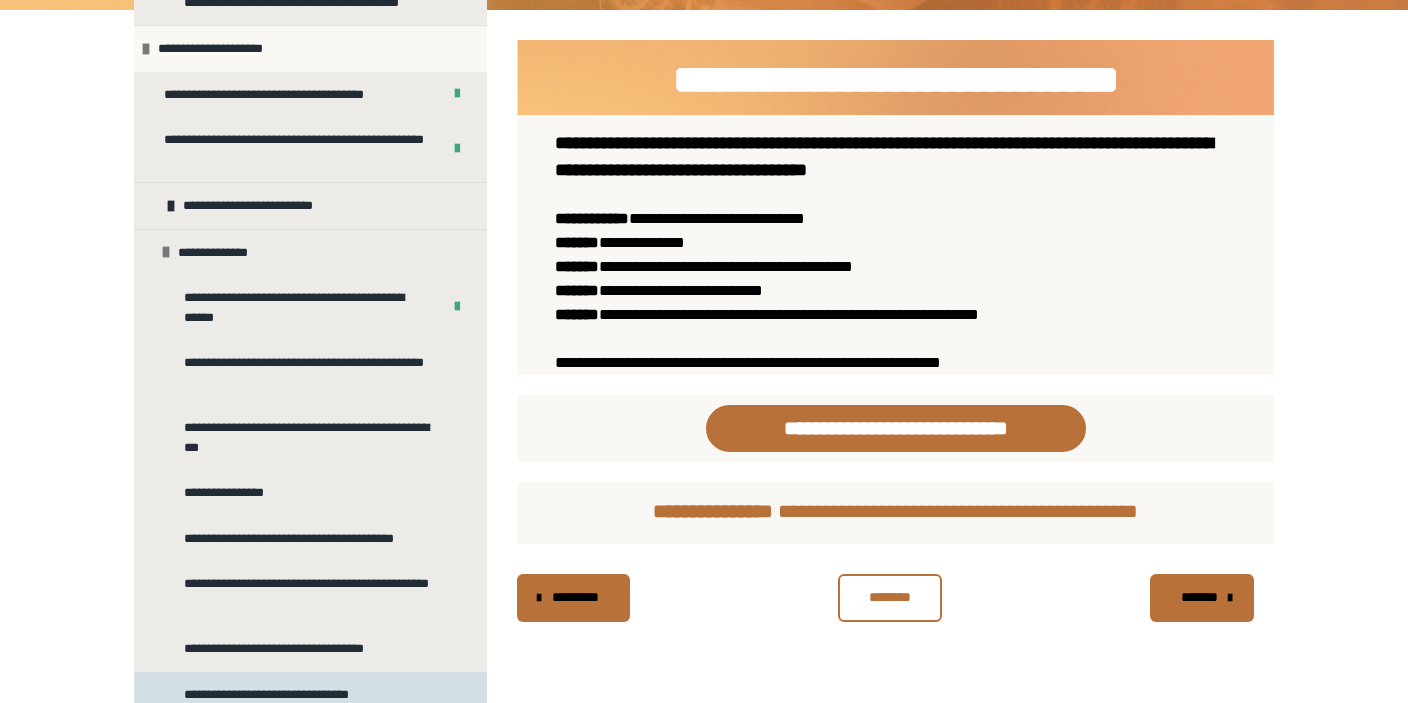 click on "**********" at bounding box center [277, 695] 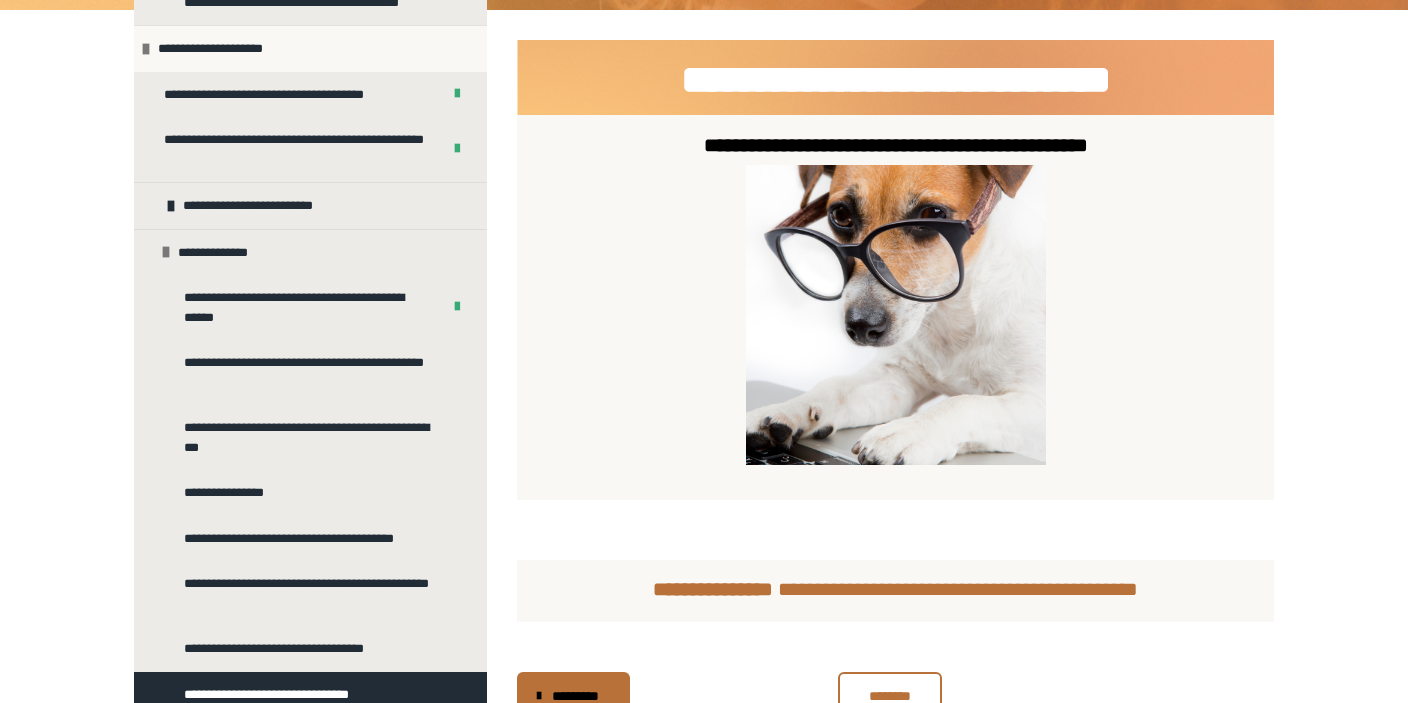 click on "*********" at bounding box center [575, 696] 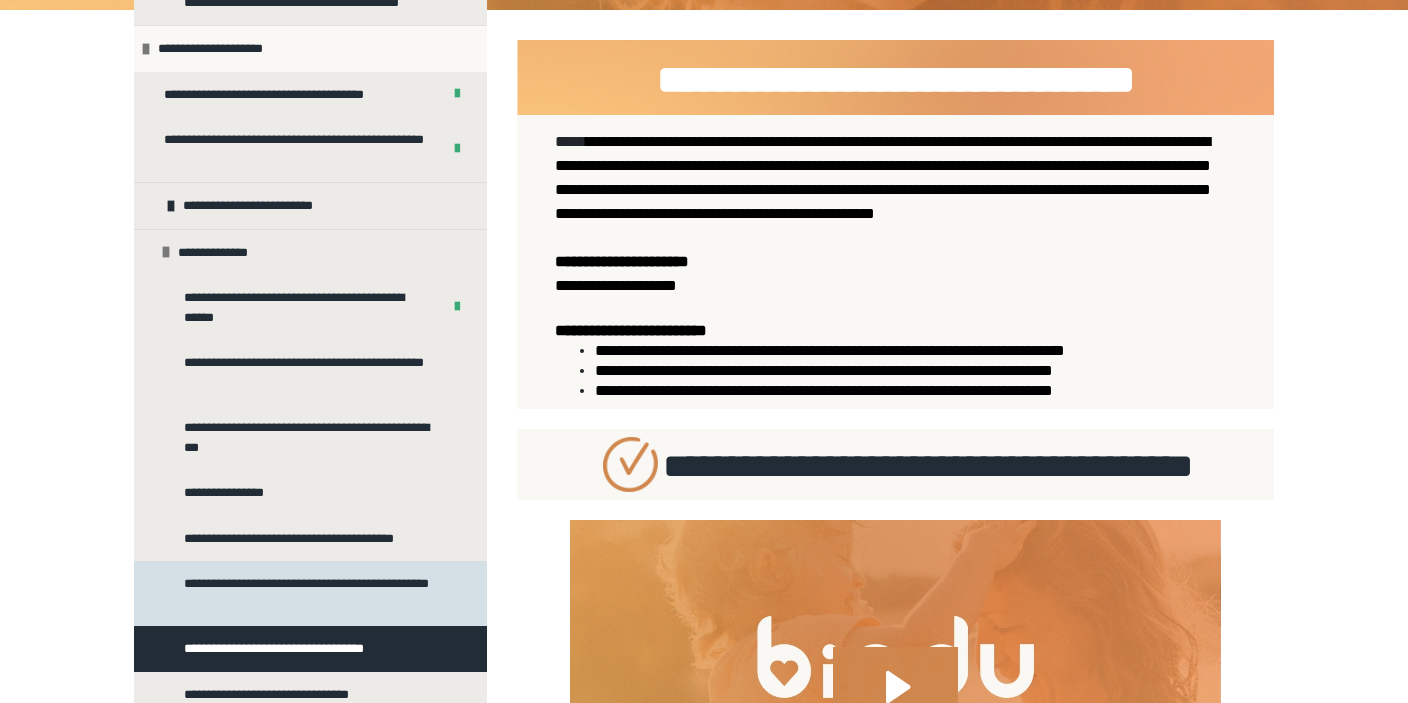 click on "**********" at bounding box center [312, 593] 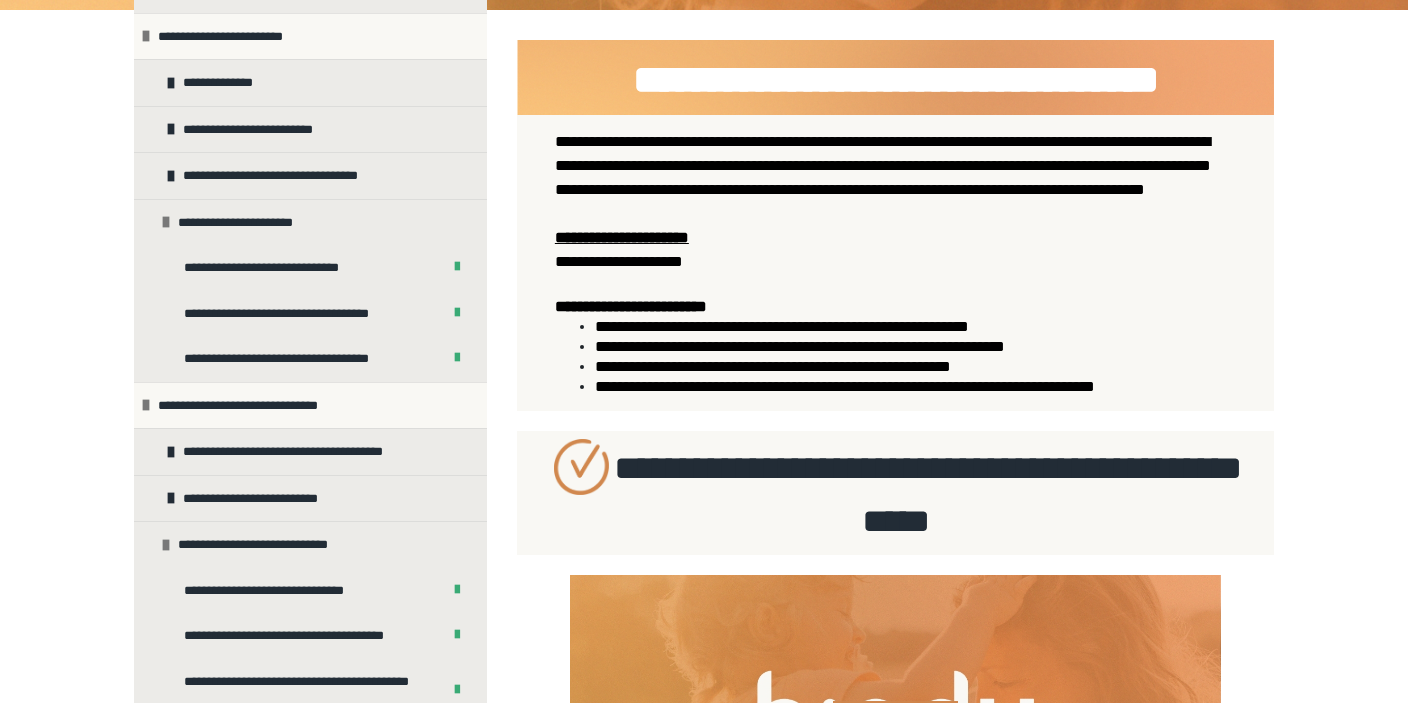 scroll, scrollTop: 1182, scrollLeft: 0, axis: vertical 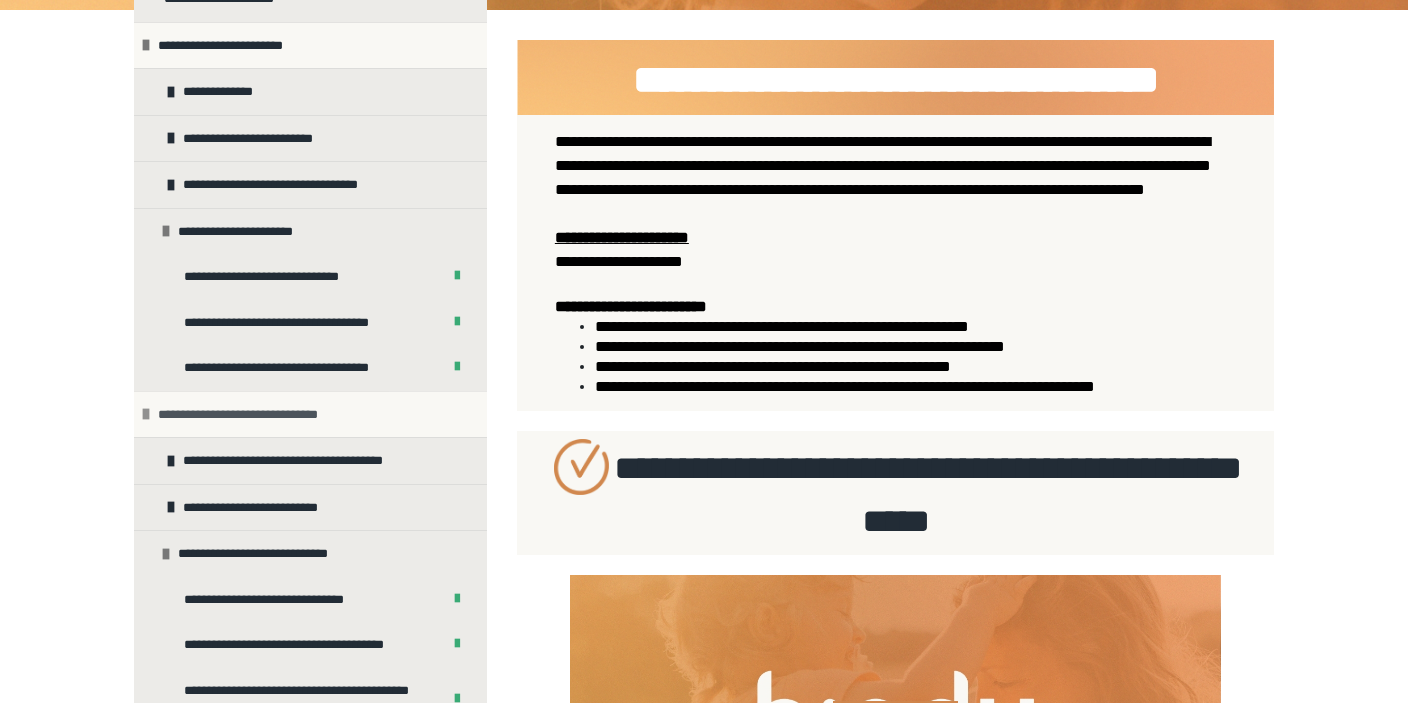 click on "**********" at bounding box center (258, 415) 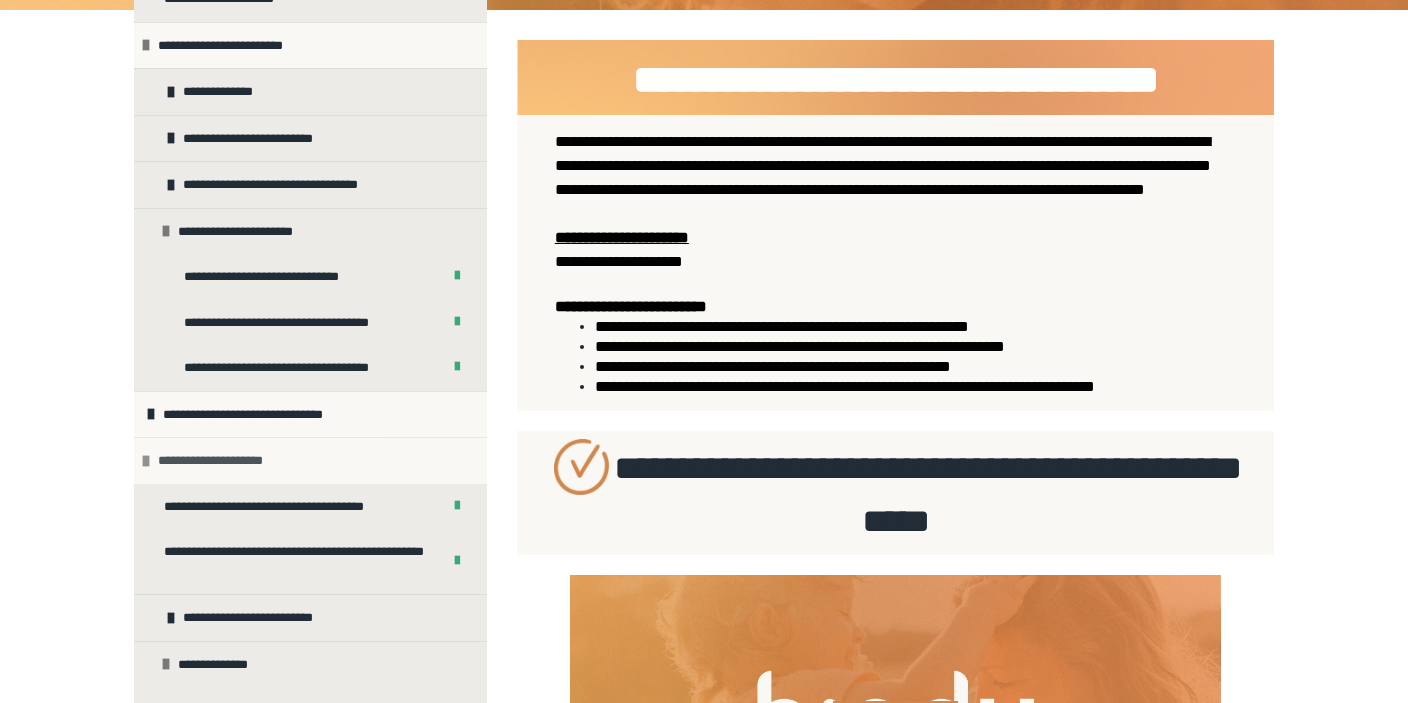 click on "**********" at bounding box center (221, 461) 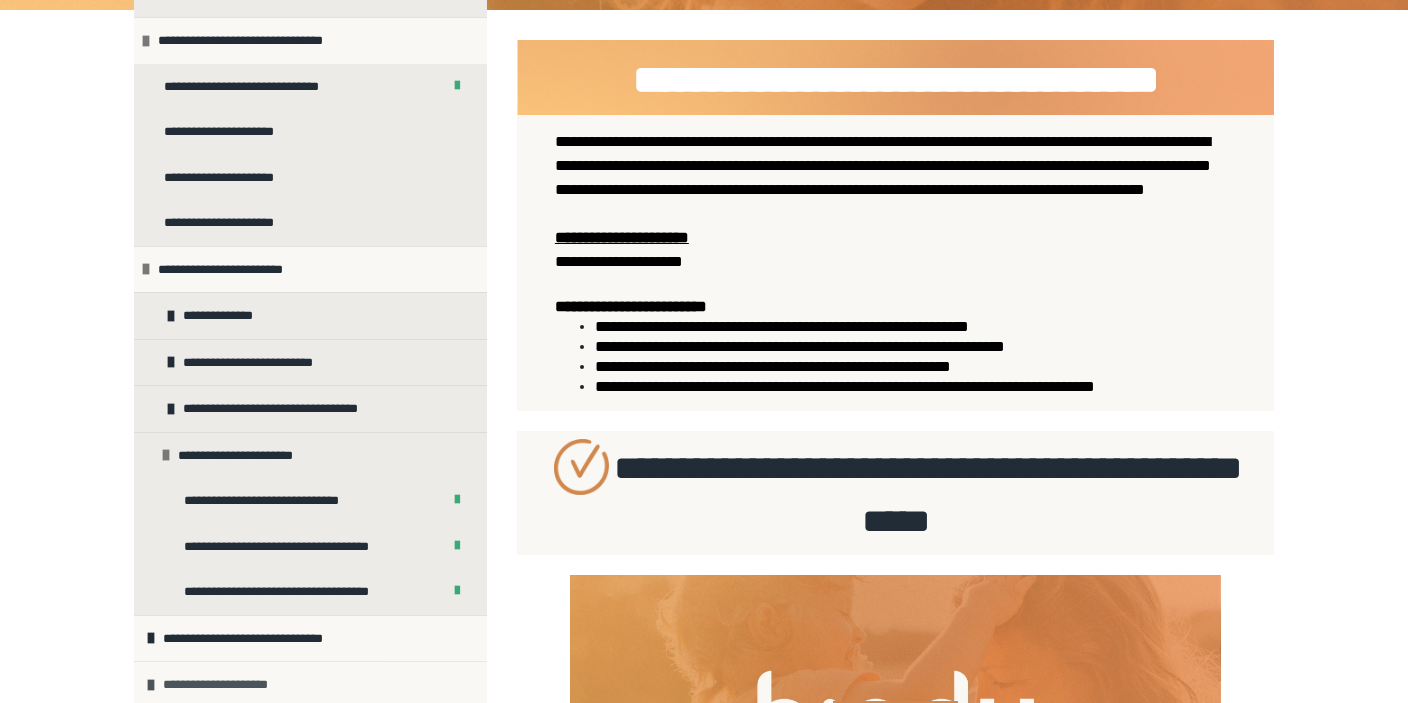 scroll, scrollTop: 951, scrollLeft: 0, axis: vertical 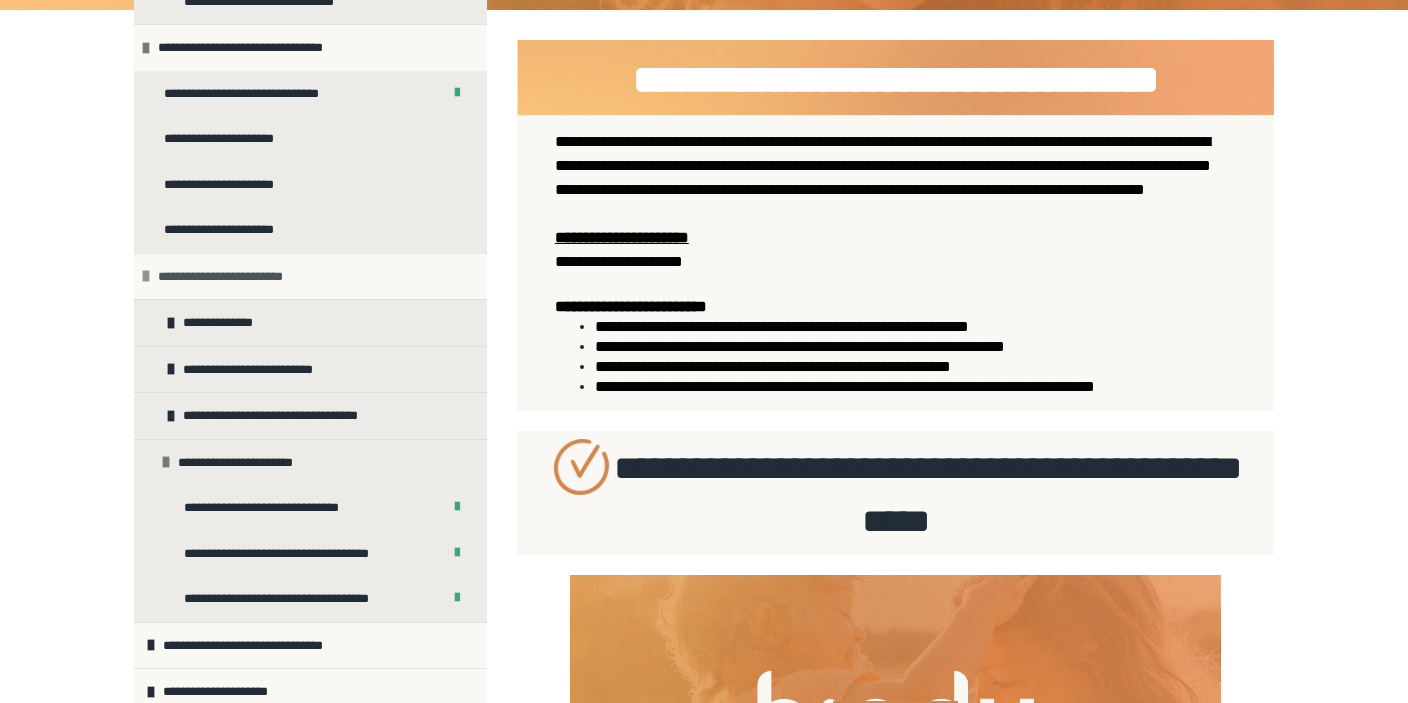 click on "**********" at bounding box center (236, 277) 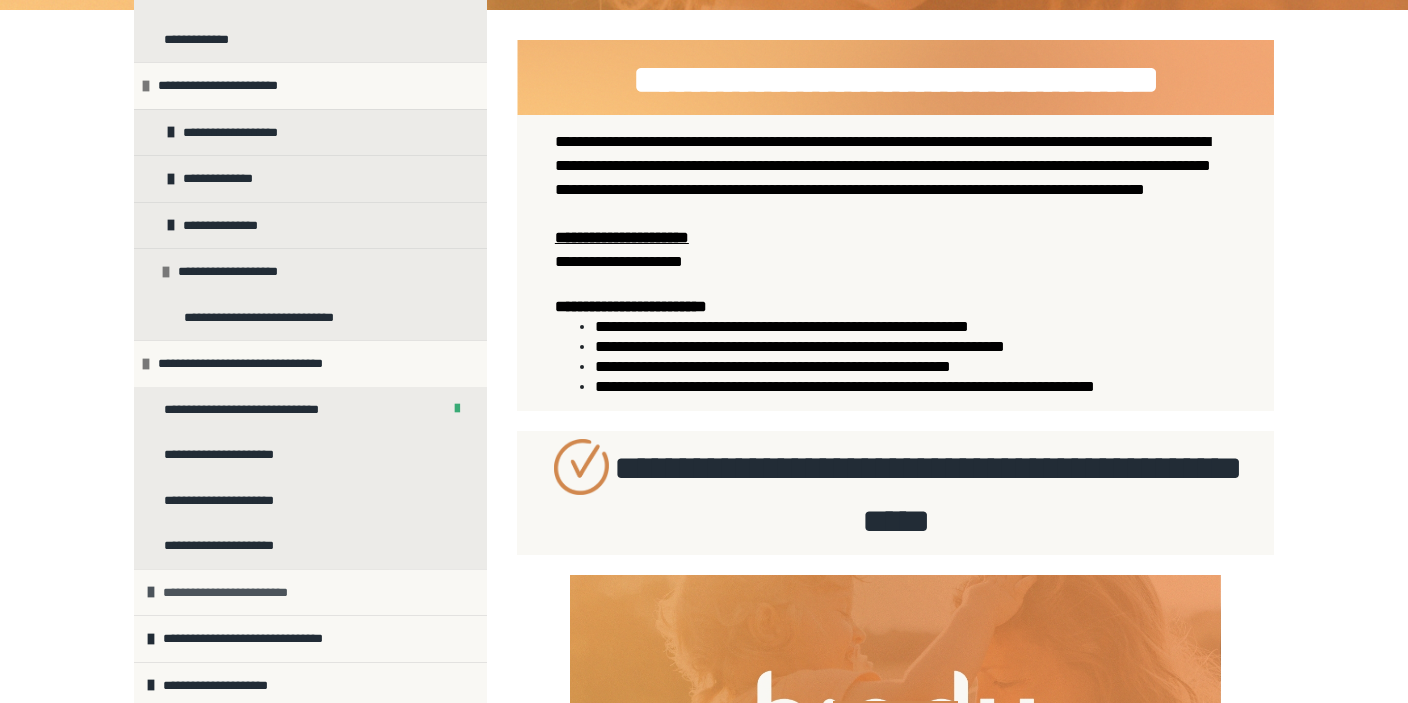 scroll, scrollTop: 630, scrollLeft: 0, axis: vertical 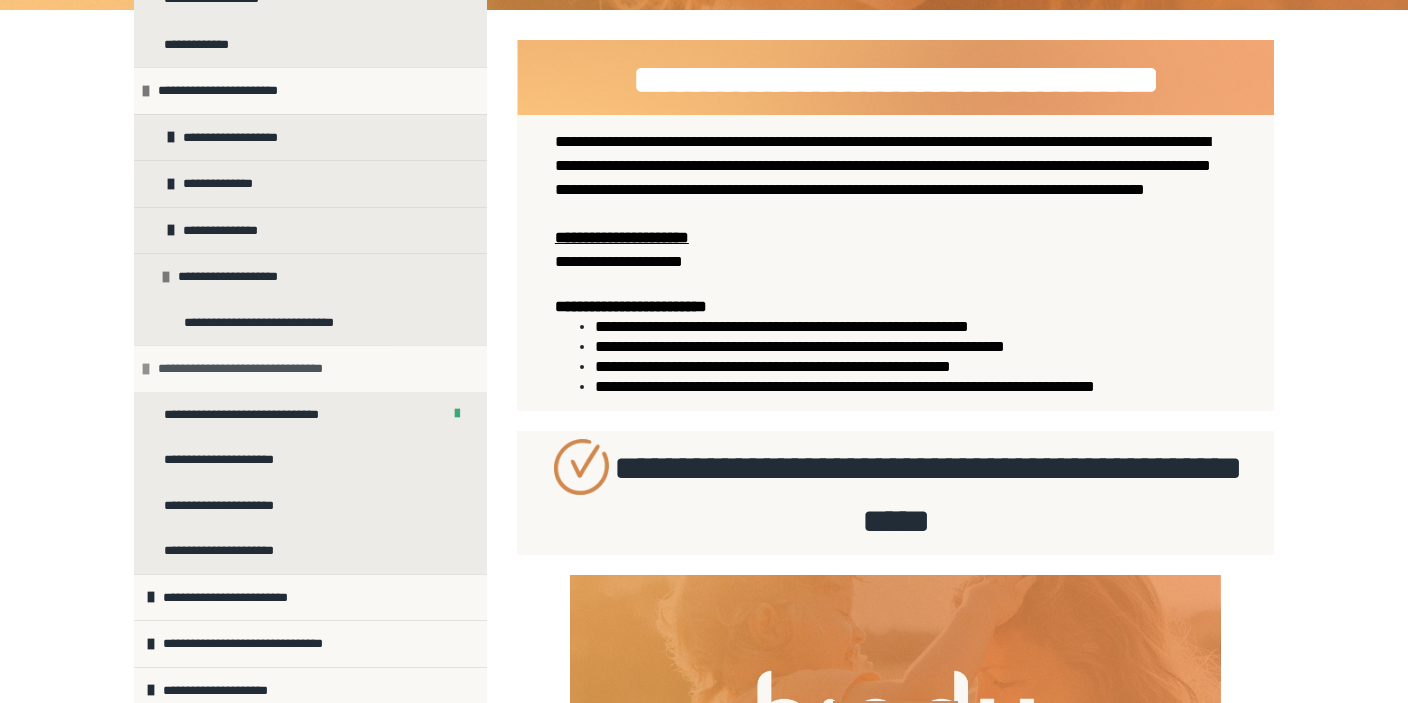 click on "**********" at bounding box center (255, 369) 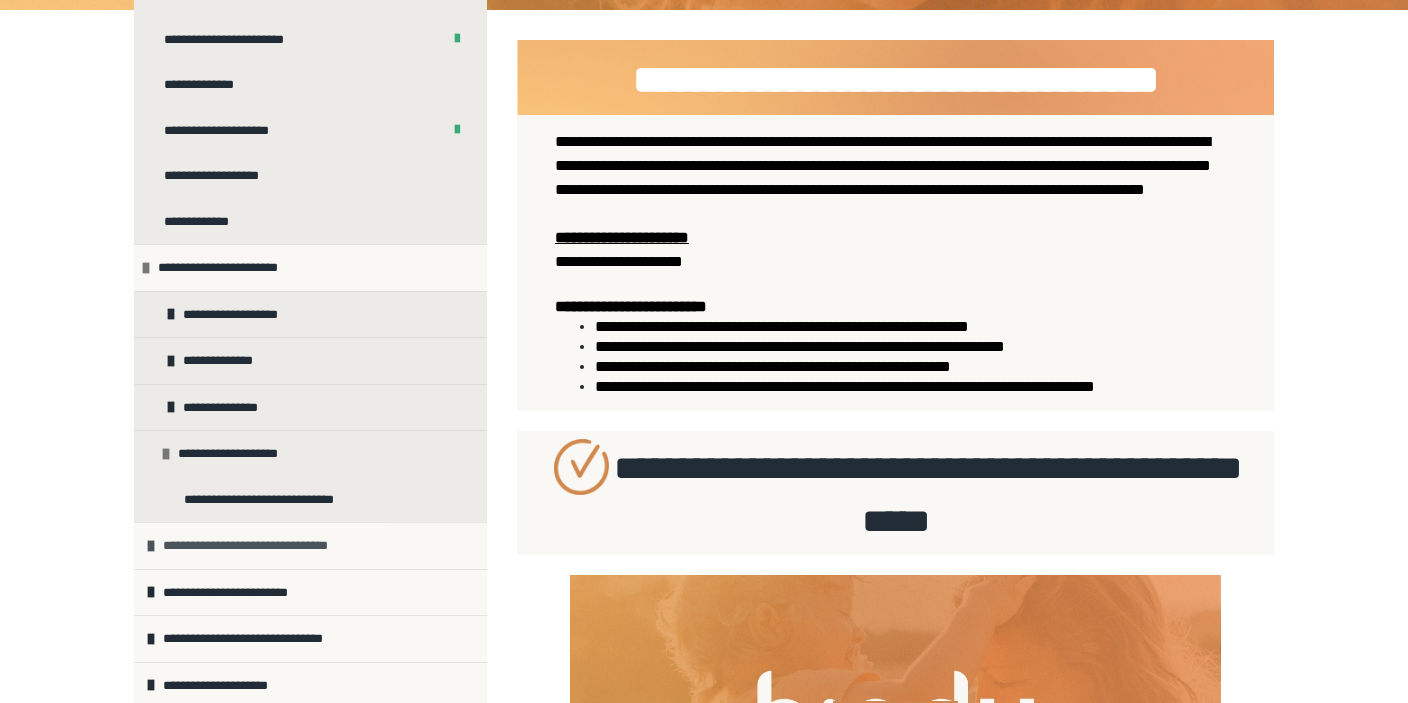 scroll, scrollTop: 448, scrollLeft: 0, axis: vertical 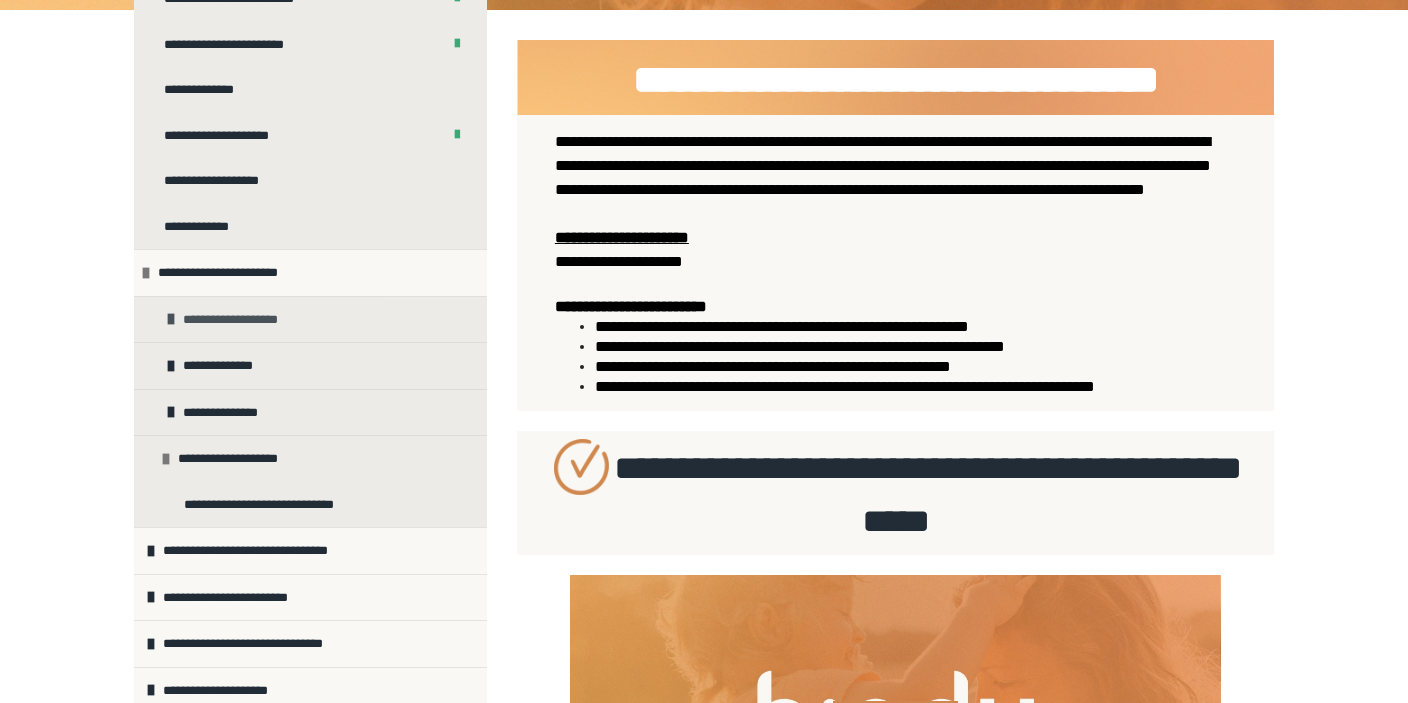 click on "**********" at bounding box center [242, 320] 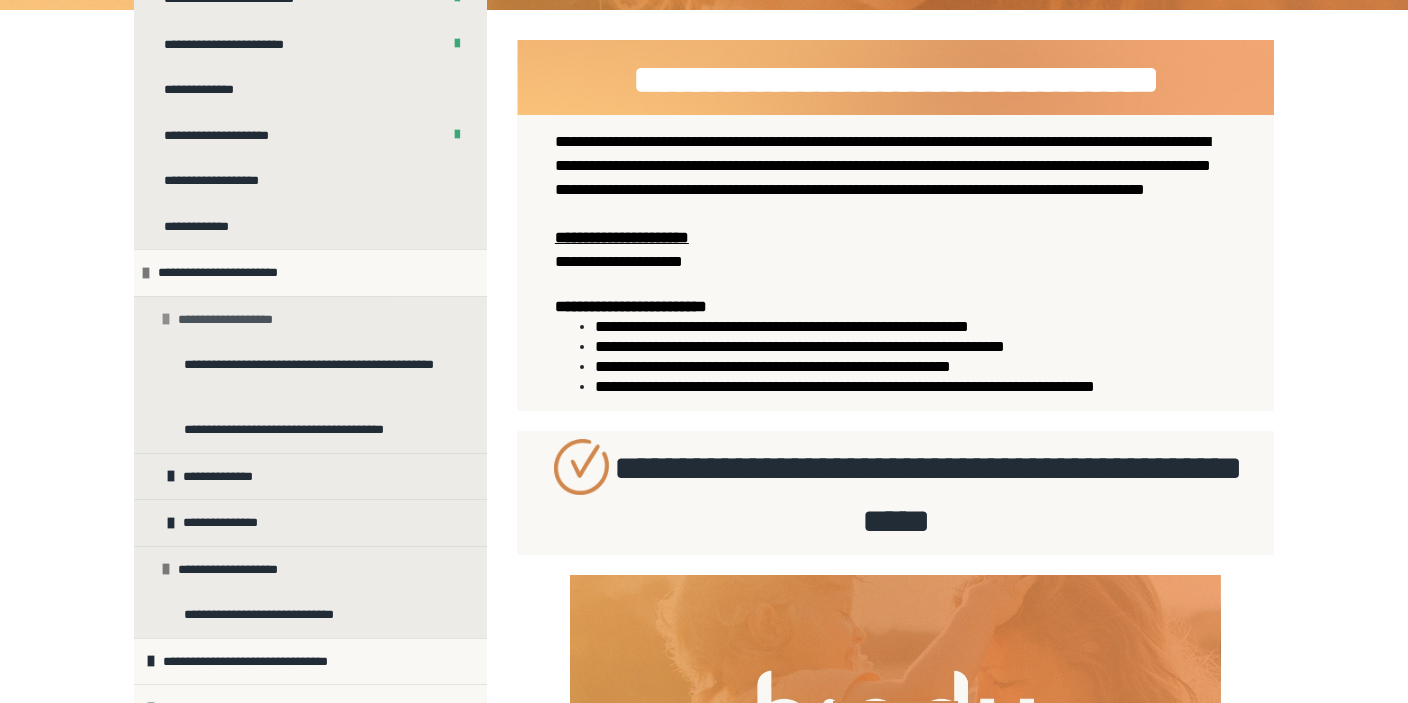 click on "**********" at bounding box center [237, 320] 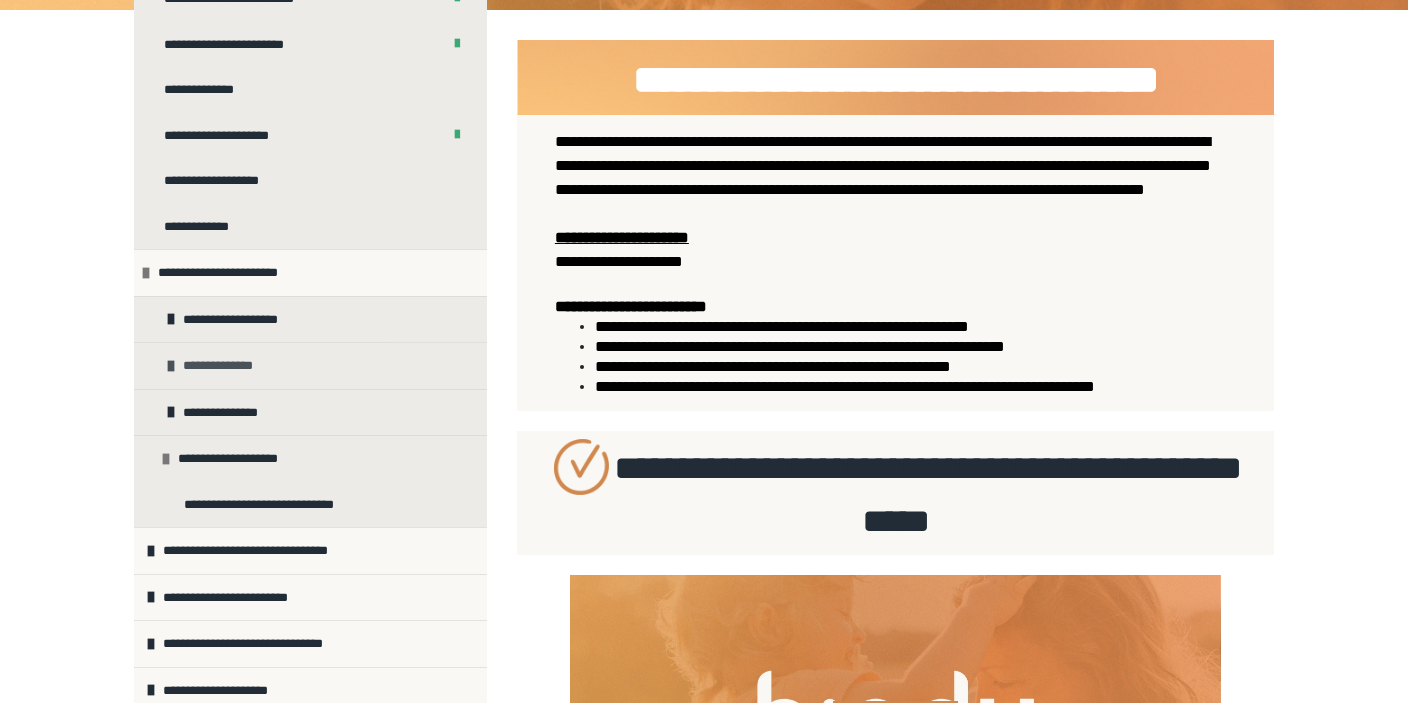 click on "**********" at bounding box center [224, 366] 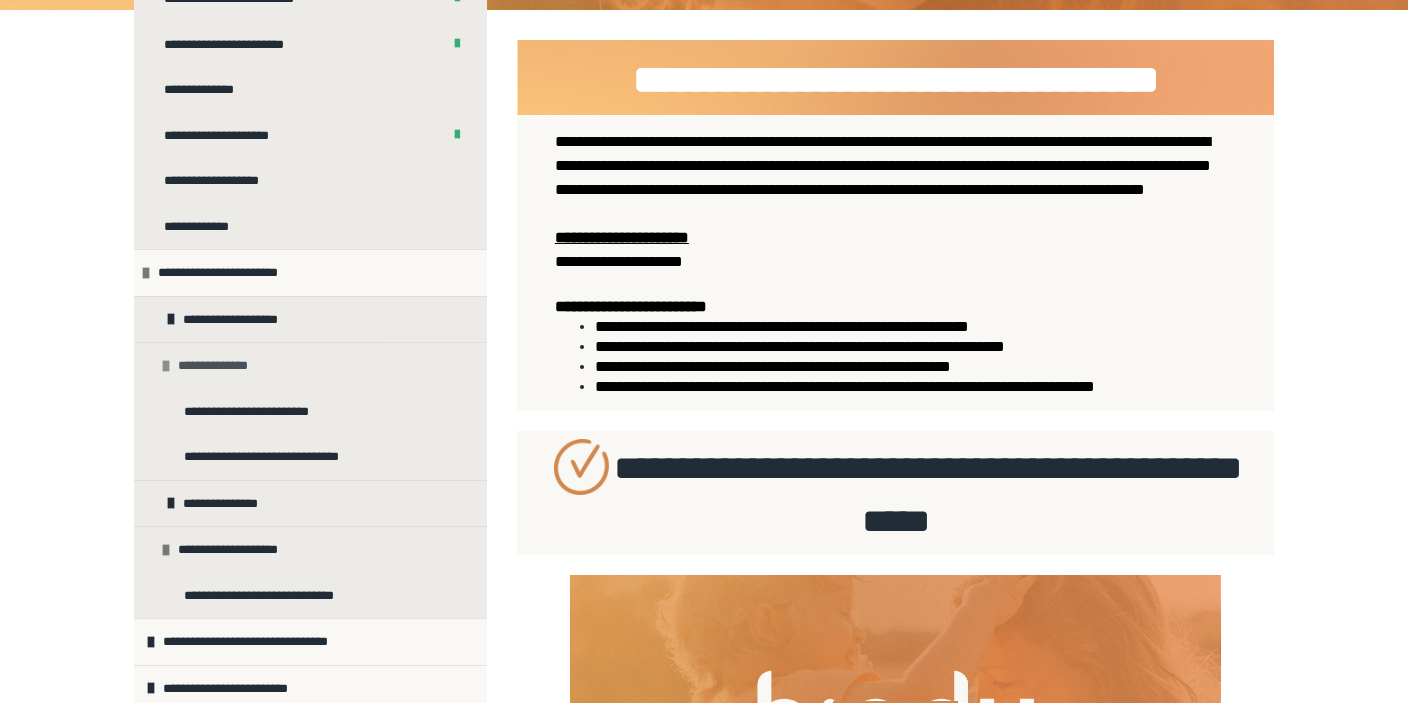 click on "**********" at bounding box center [219, 366] 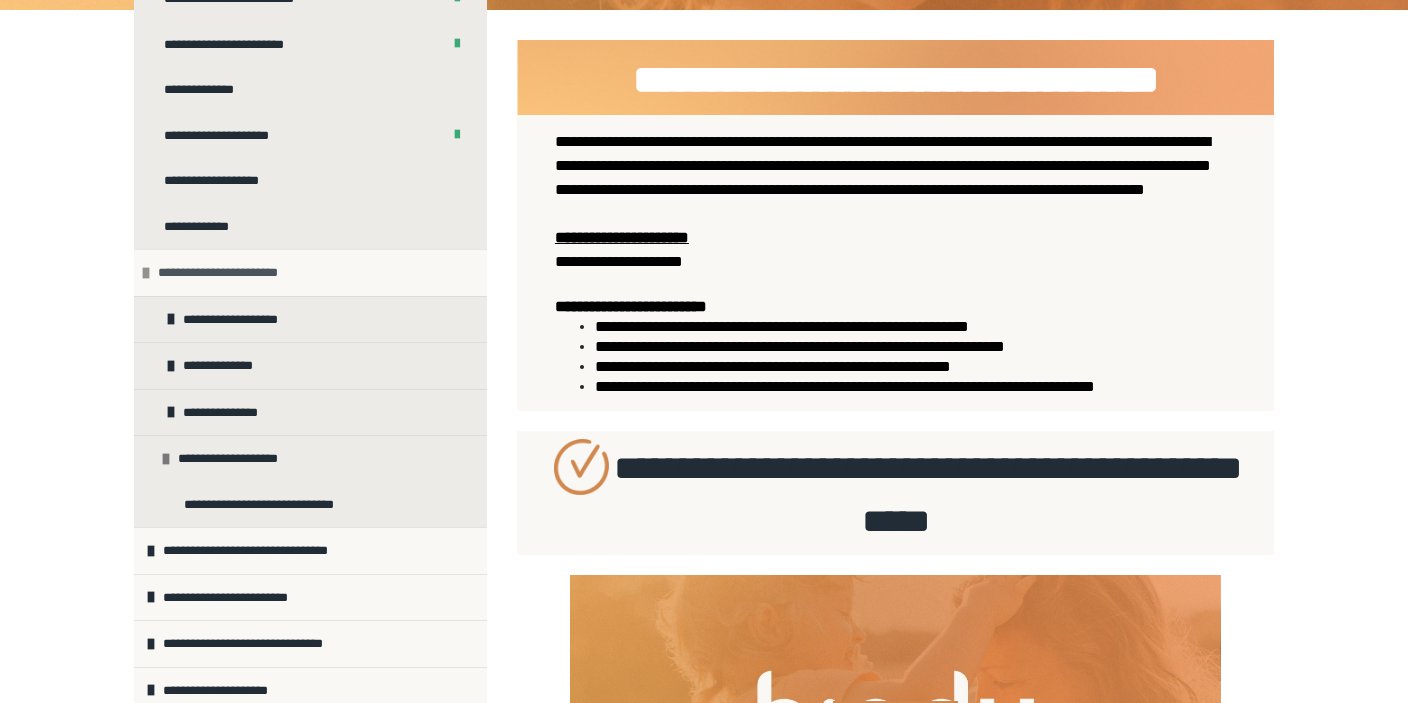 click on "**********" at bounding box center [233, 273] 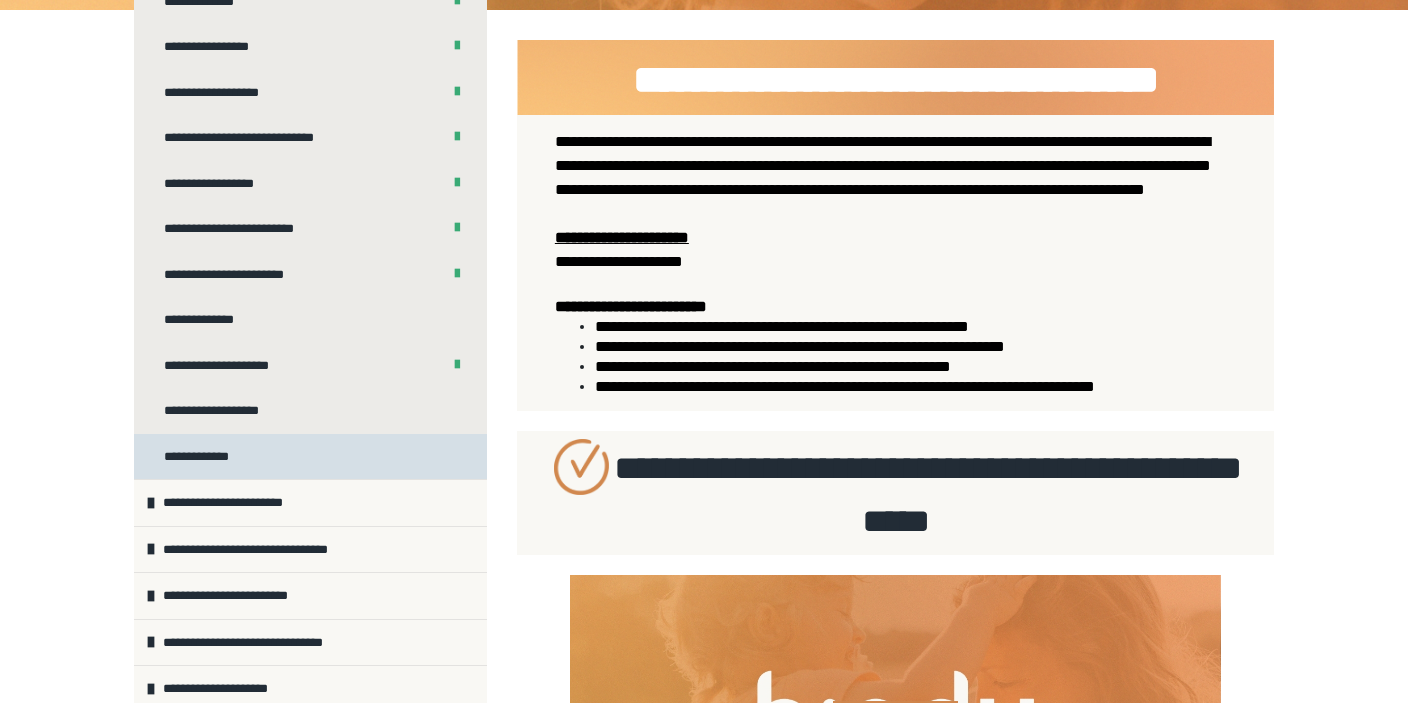 click on "**********" at bounding box center [310, 457] 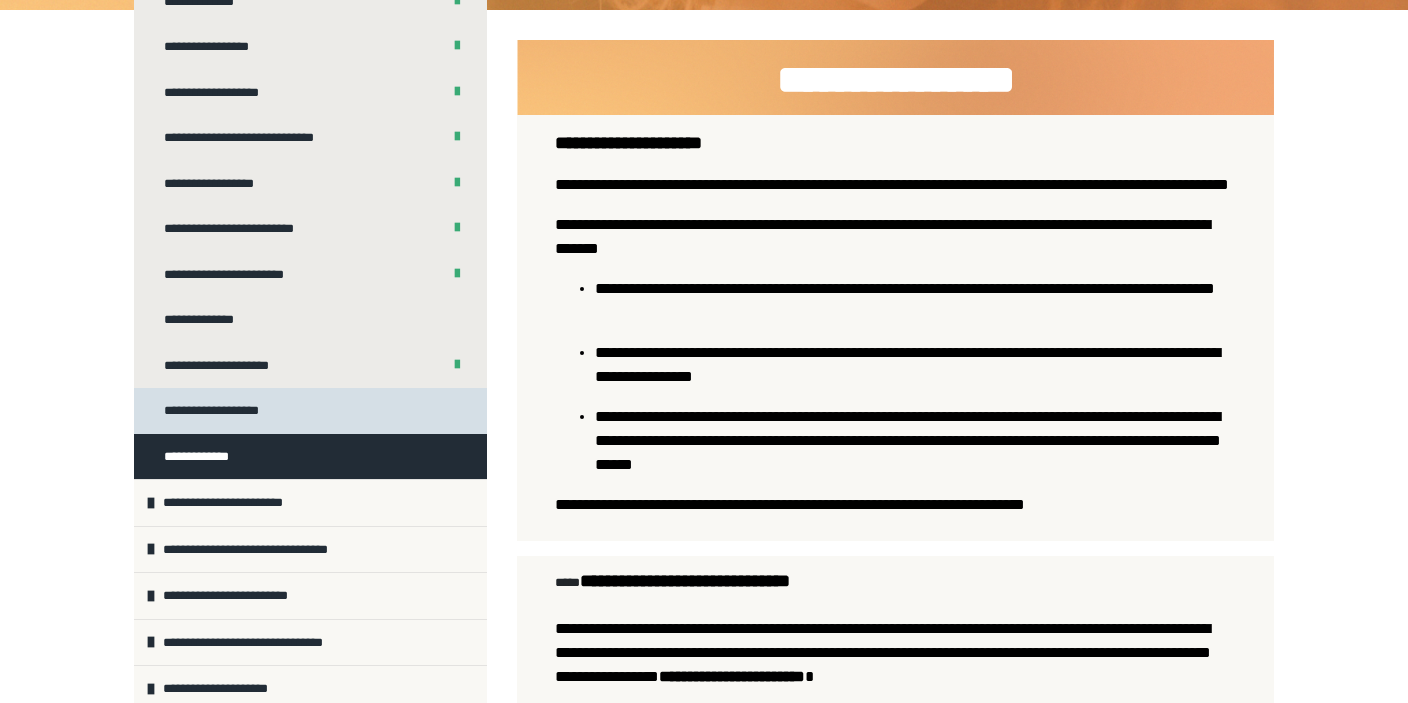 click on "**********" at bounding box center [310, 411] 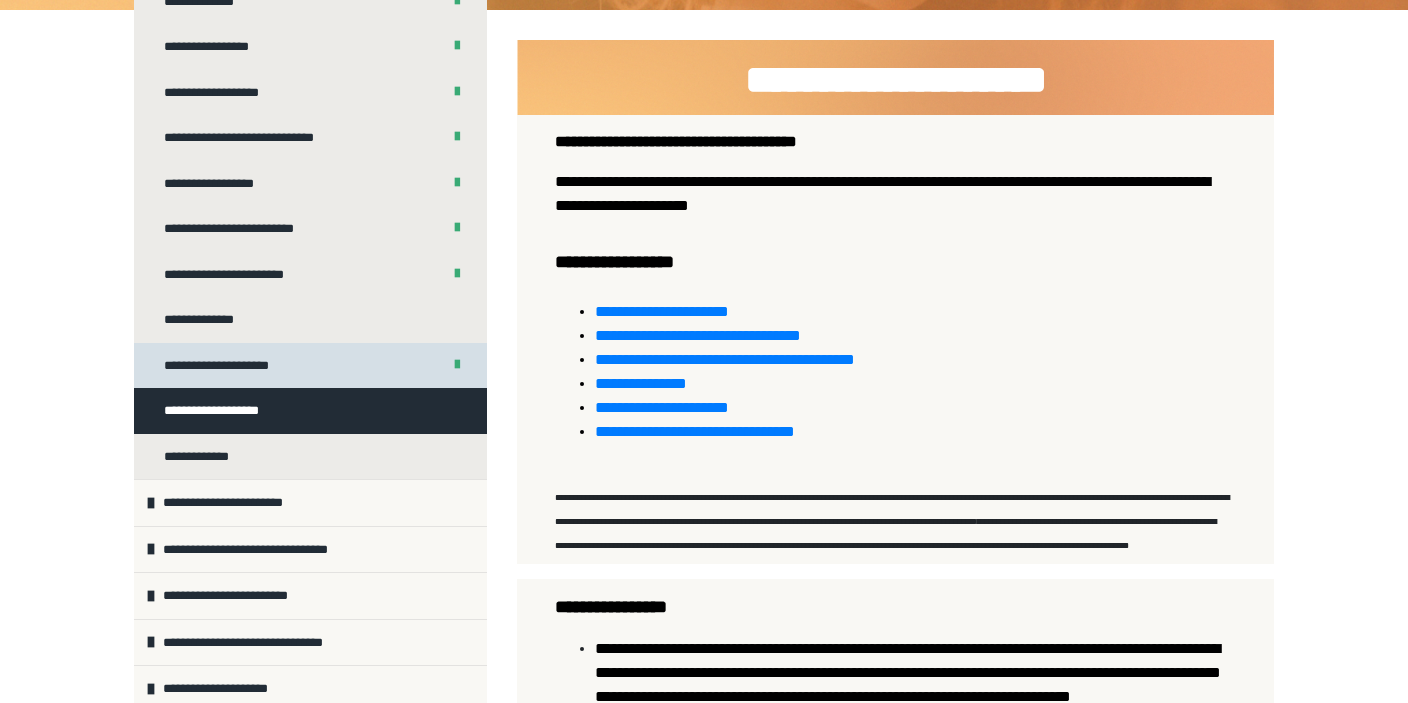 click on "**********" at bounding box center (310, 366) 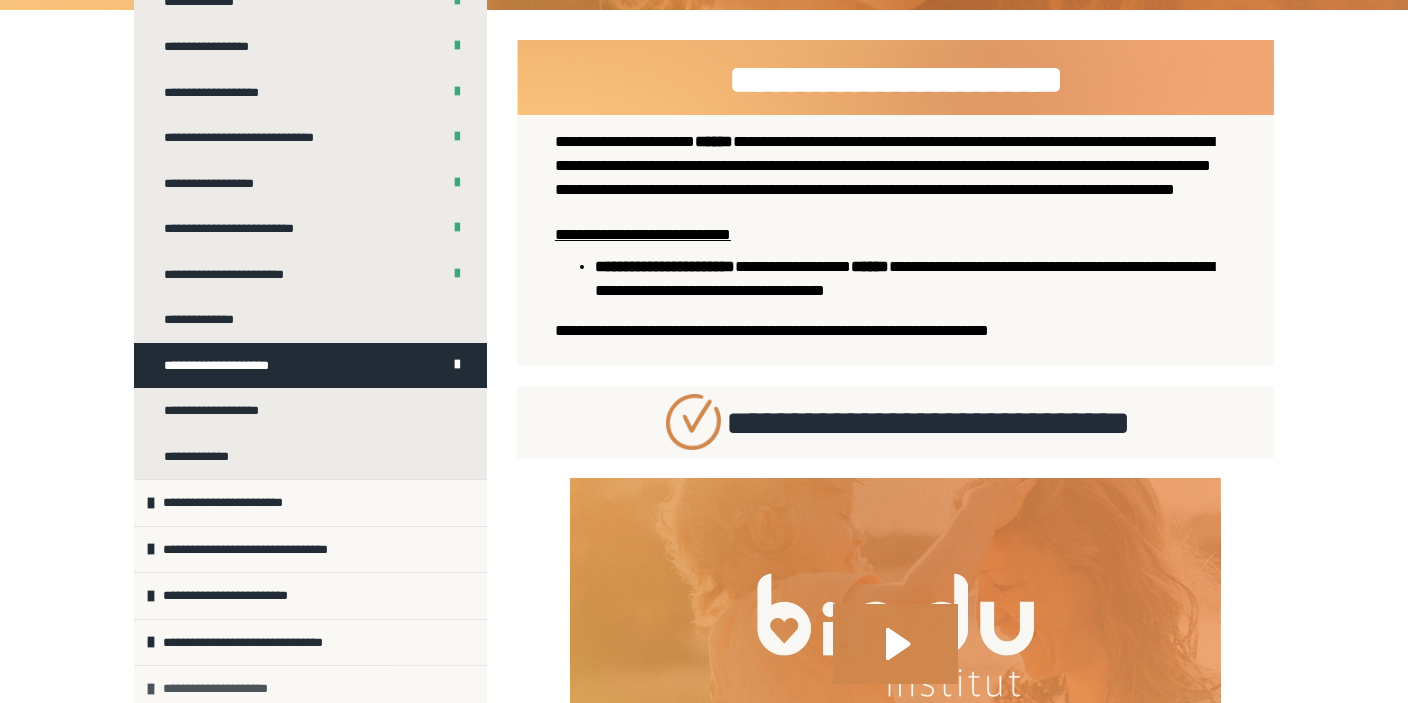 click on "**********" at bounding box center [310, 688] 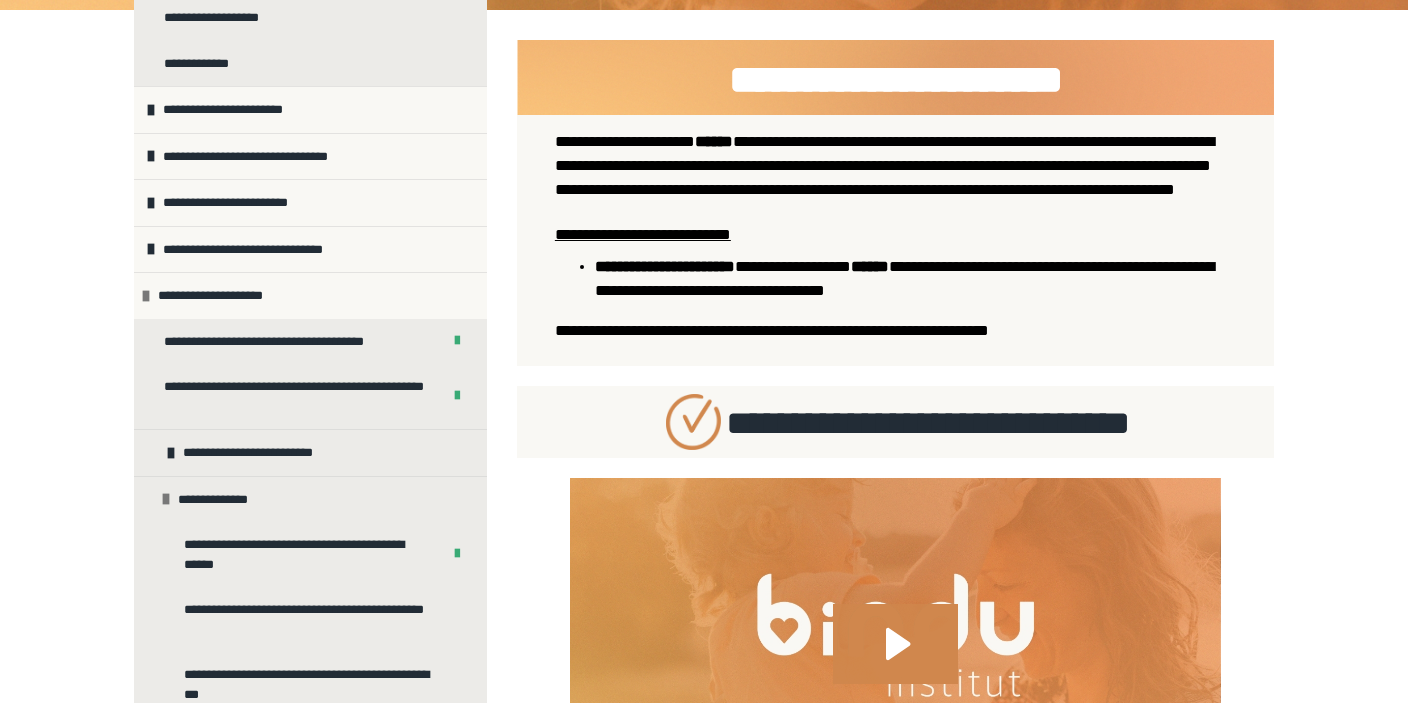 scroll, scrollTop: 854, scrollLeft: 0, axis: vertical 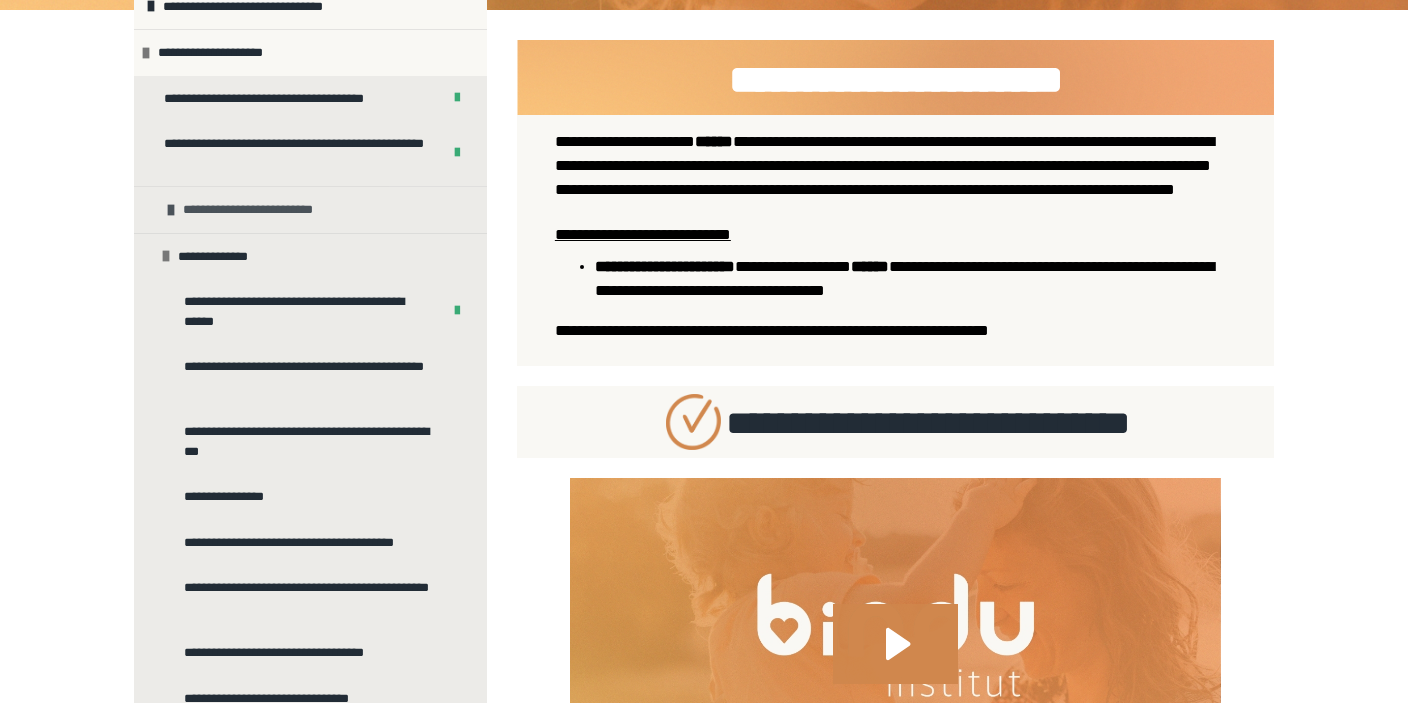 click on "**********" at bounding box center (257, 210) 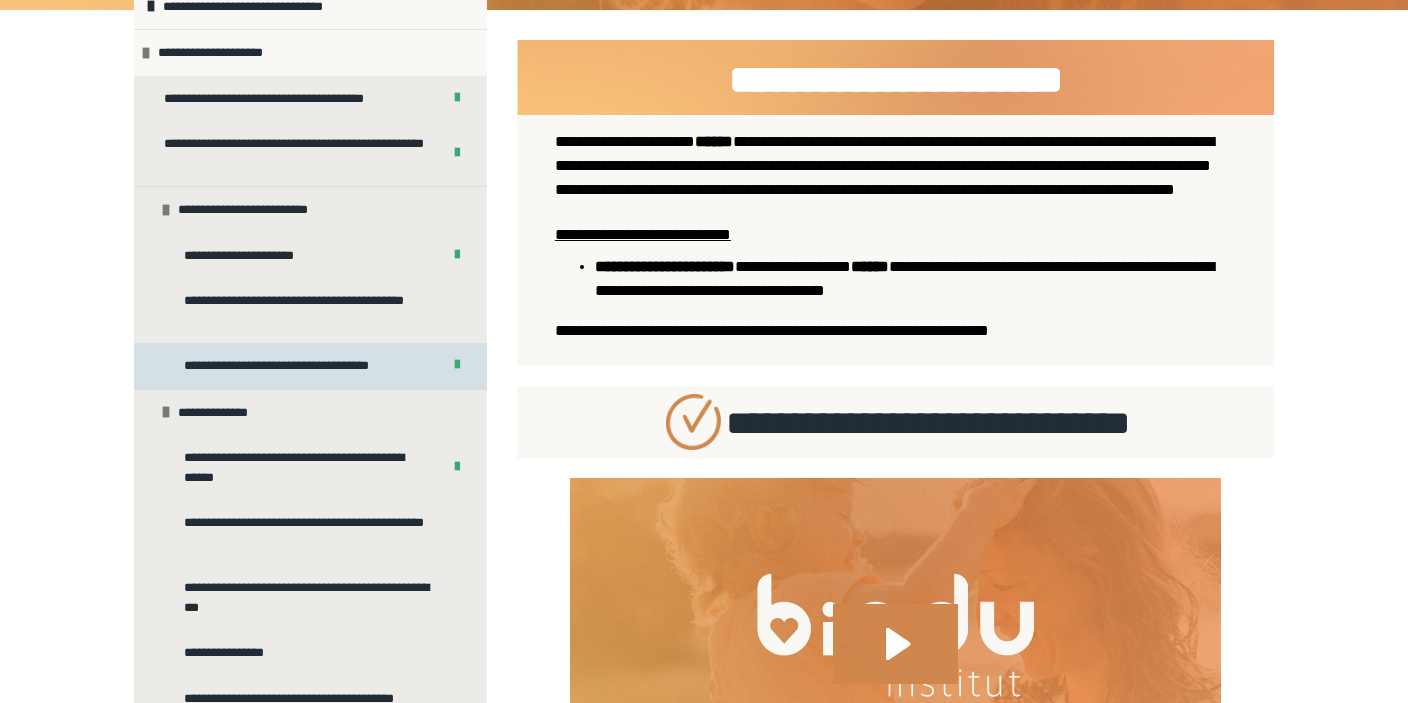 click on "**********" at bounding box center (289, 366) 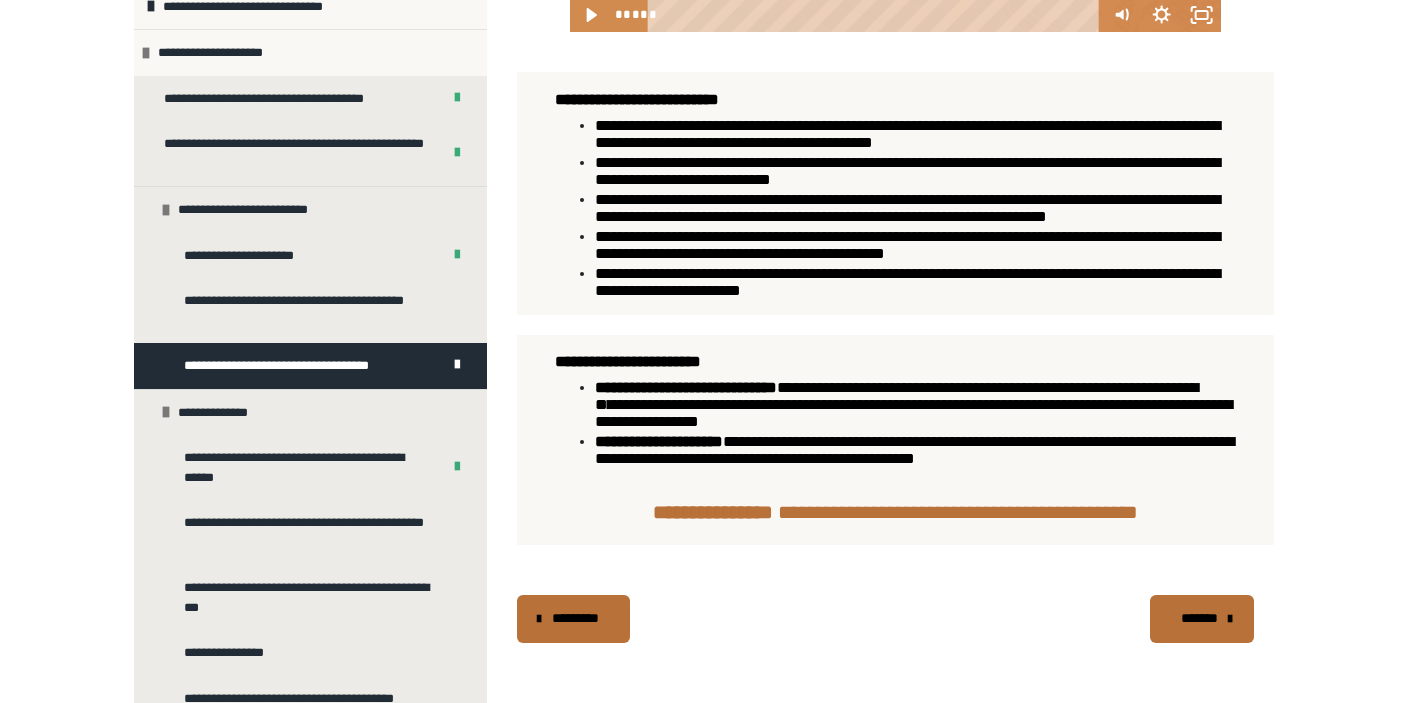 scroll, scrollTop: 1252, scrollLeft: 0, axis: vertical 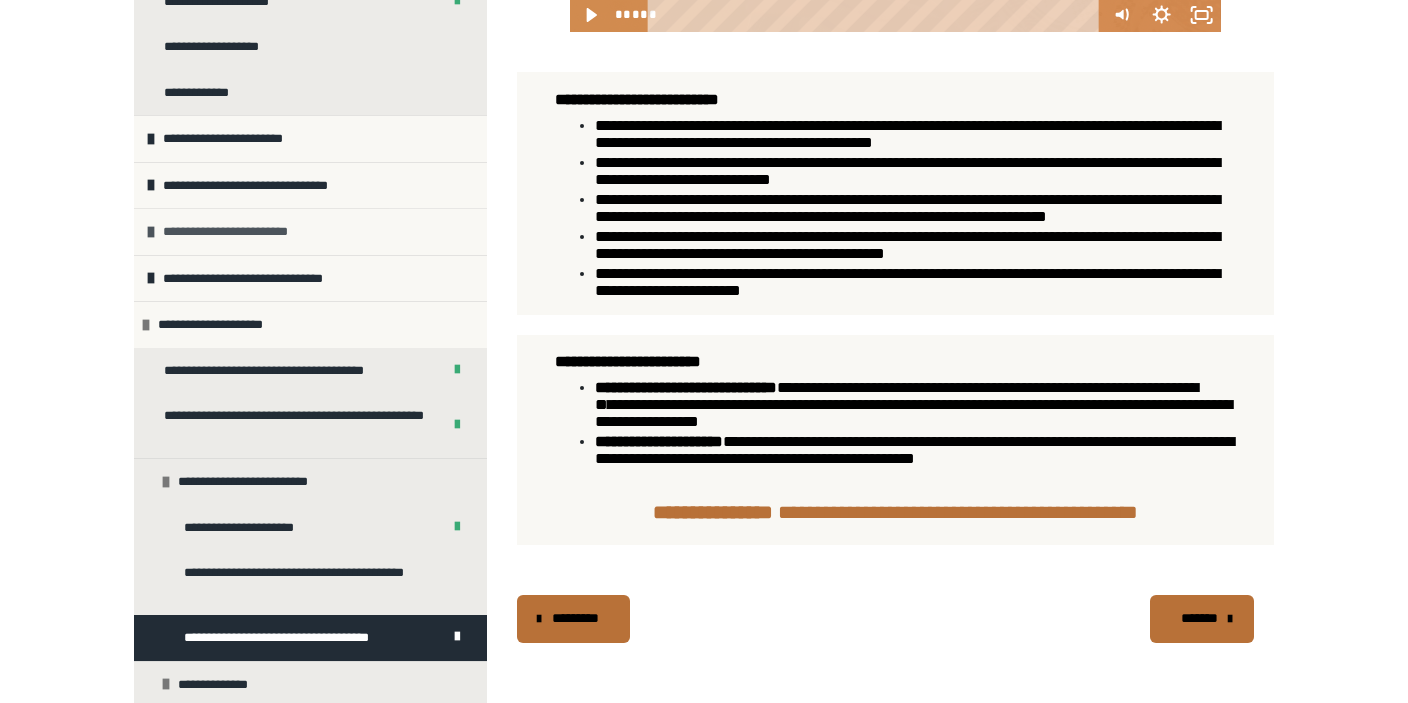 click on "**********" at bounding box center (241, 232) 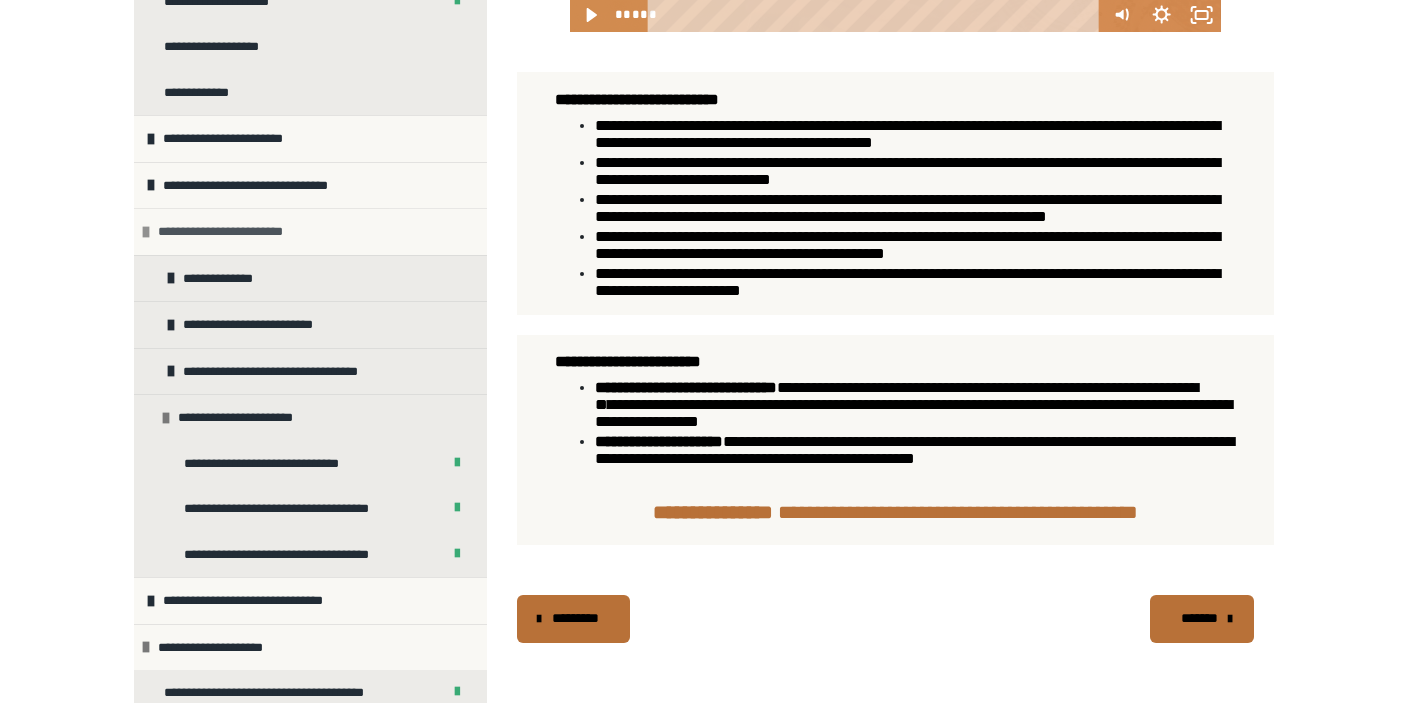 click on "**********" at bounding box center (236, 232) 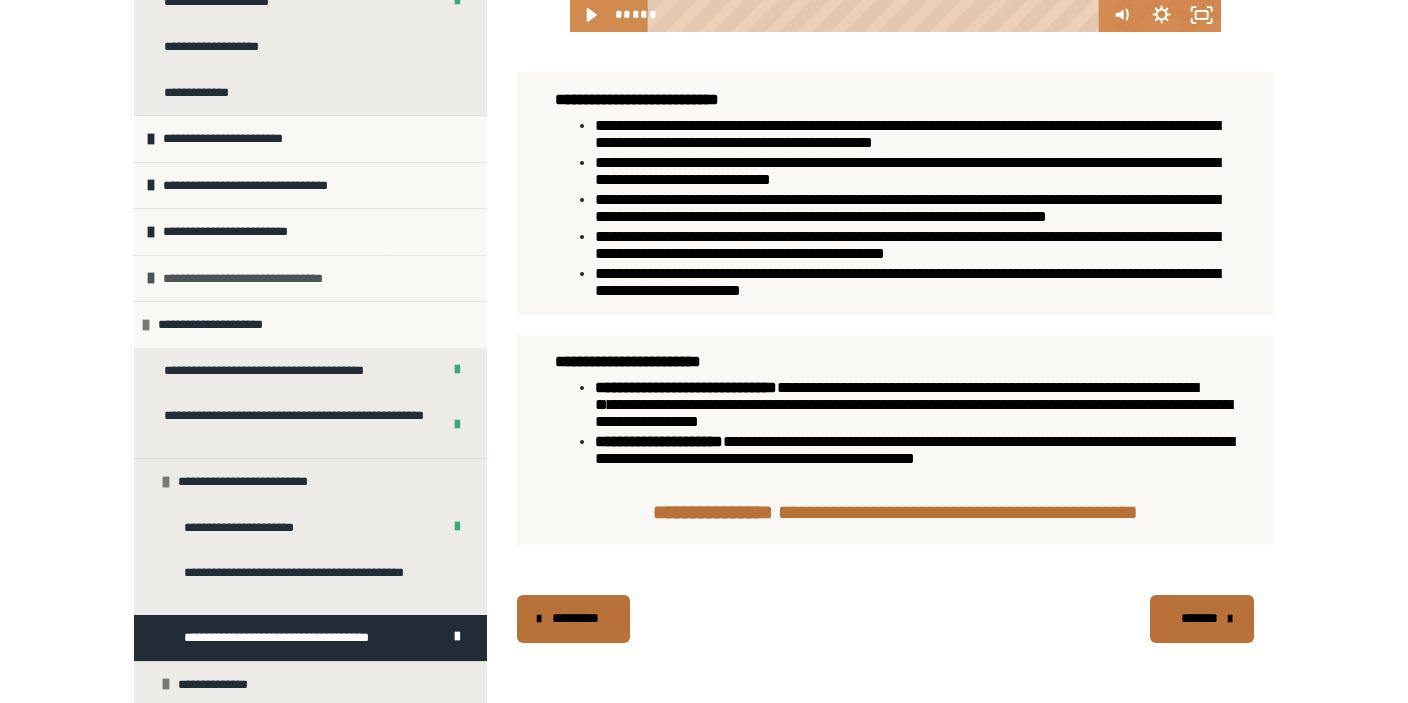 click on "**********" at bounding box center [263, 279] 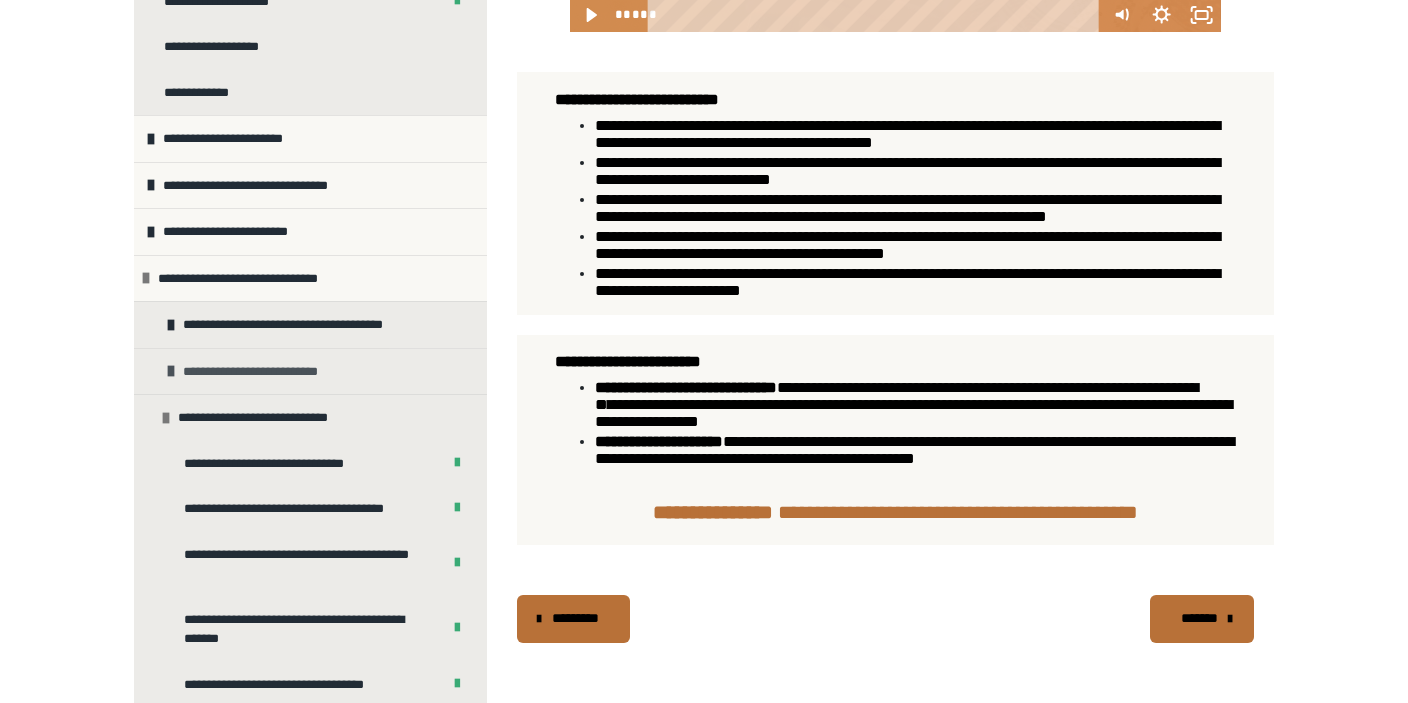 click on "**********" at bounding box center [264, 372] 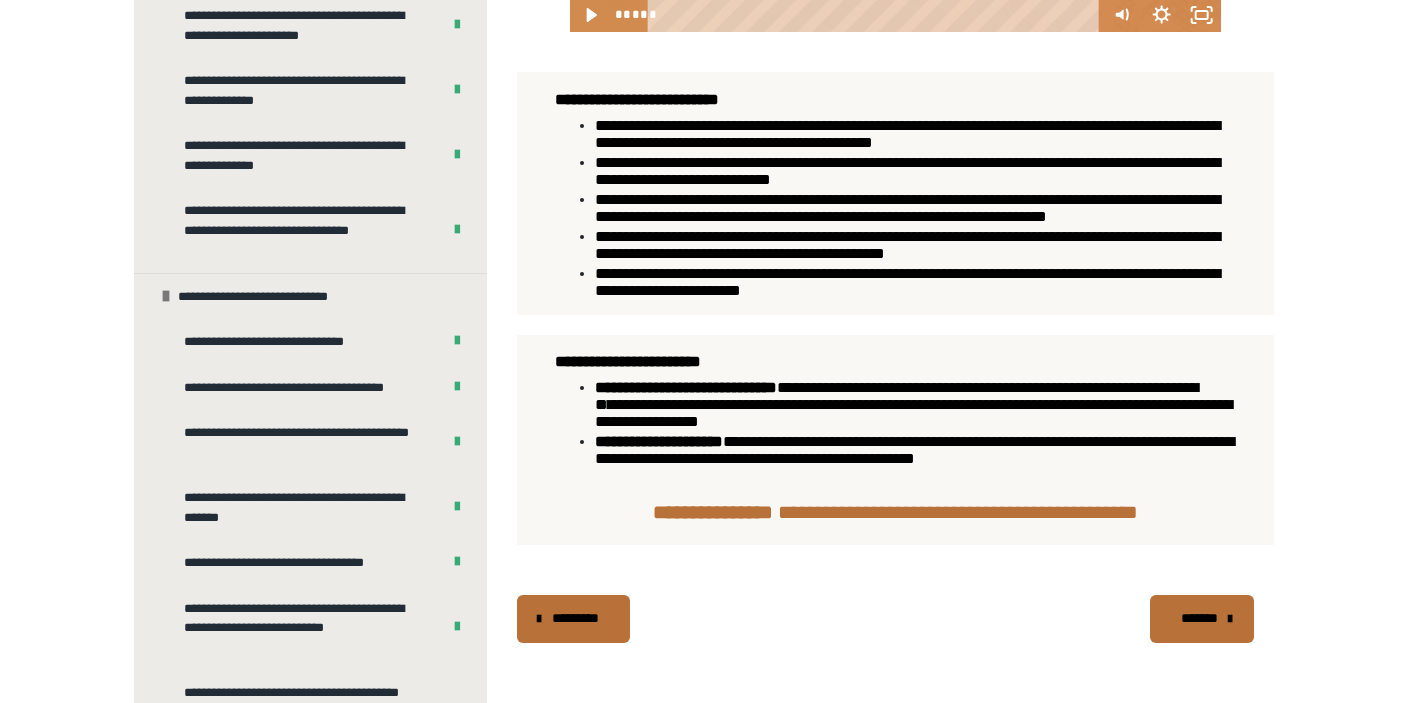 scroll, scrollTop: 1506, scrollLeft: 0, axis: vertical 